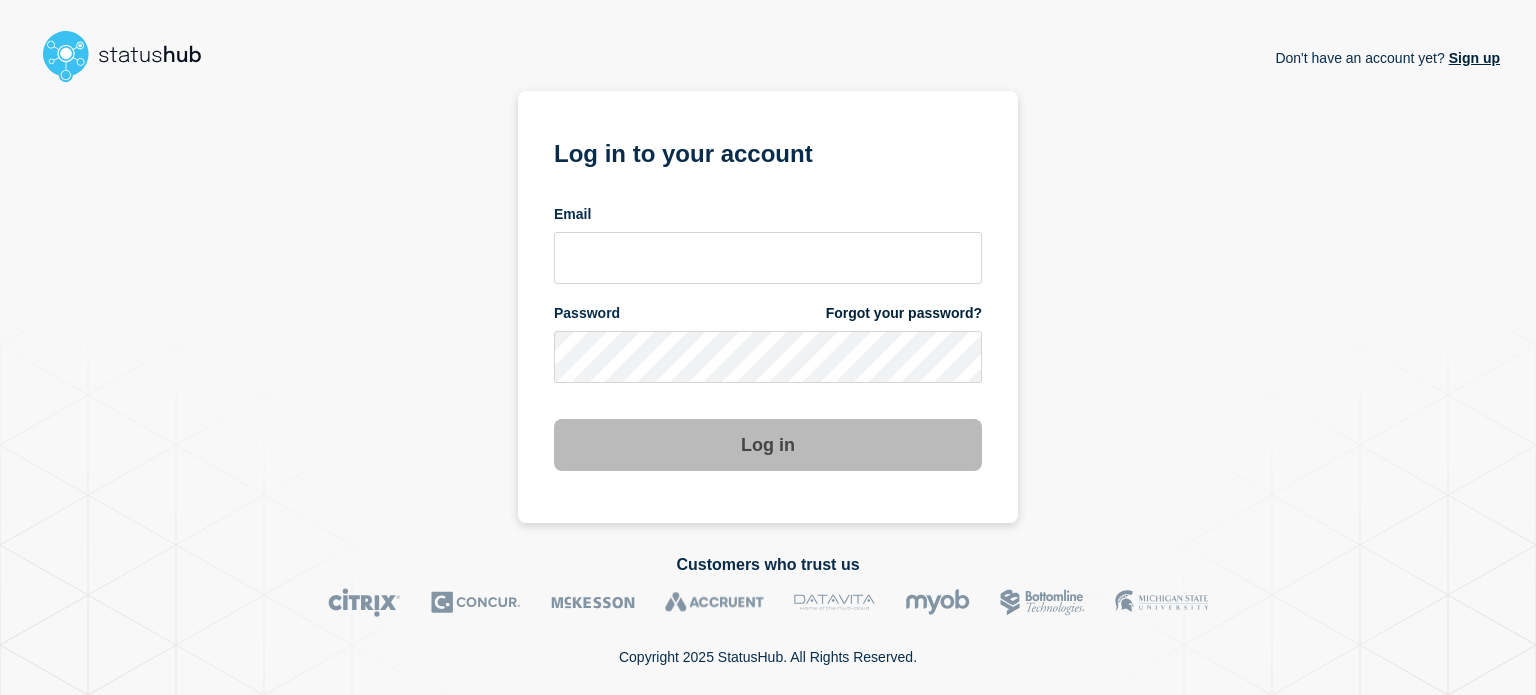 scroll, scrollTop: 0, scrollLeft: 0, axis: both 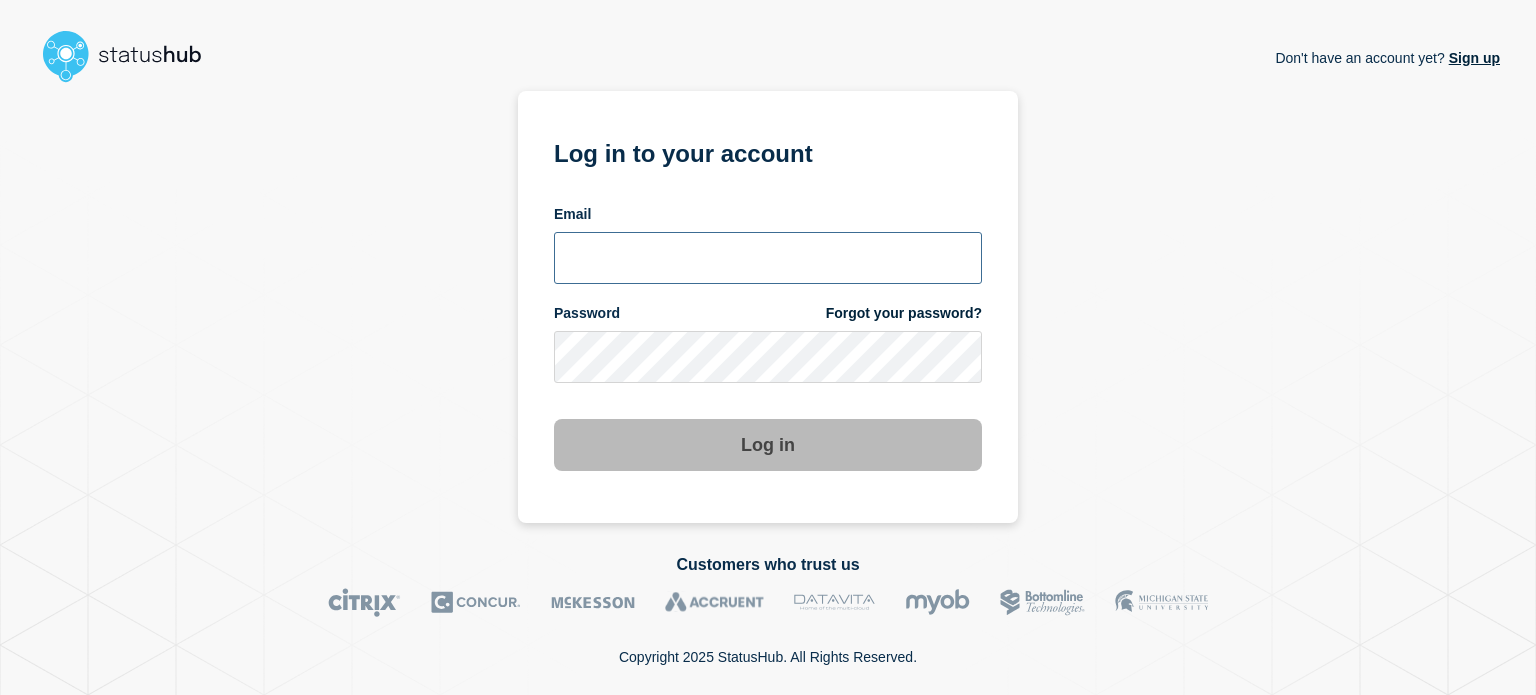 click at bounding box center [768, 258] 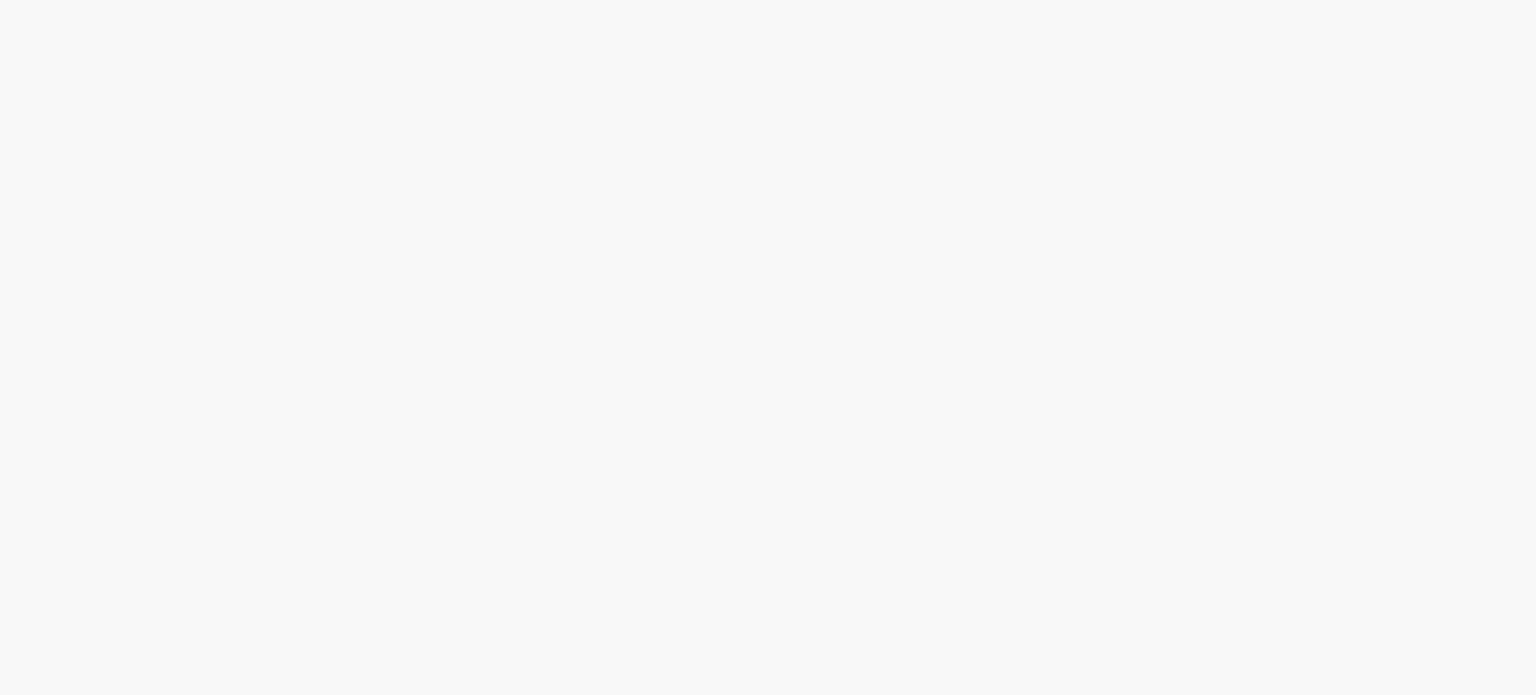 scroll, scrollTop: 0, scrollLeft: 0, axis: both 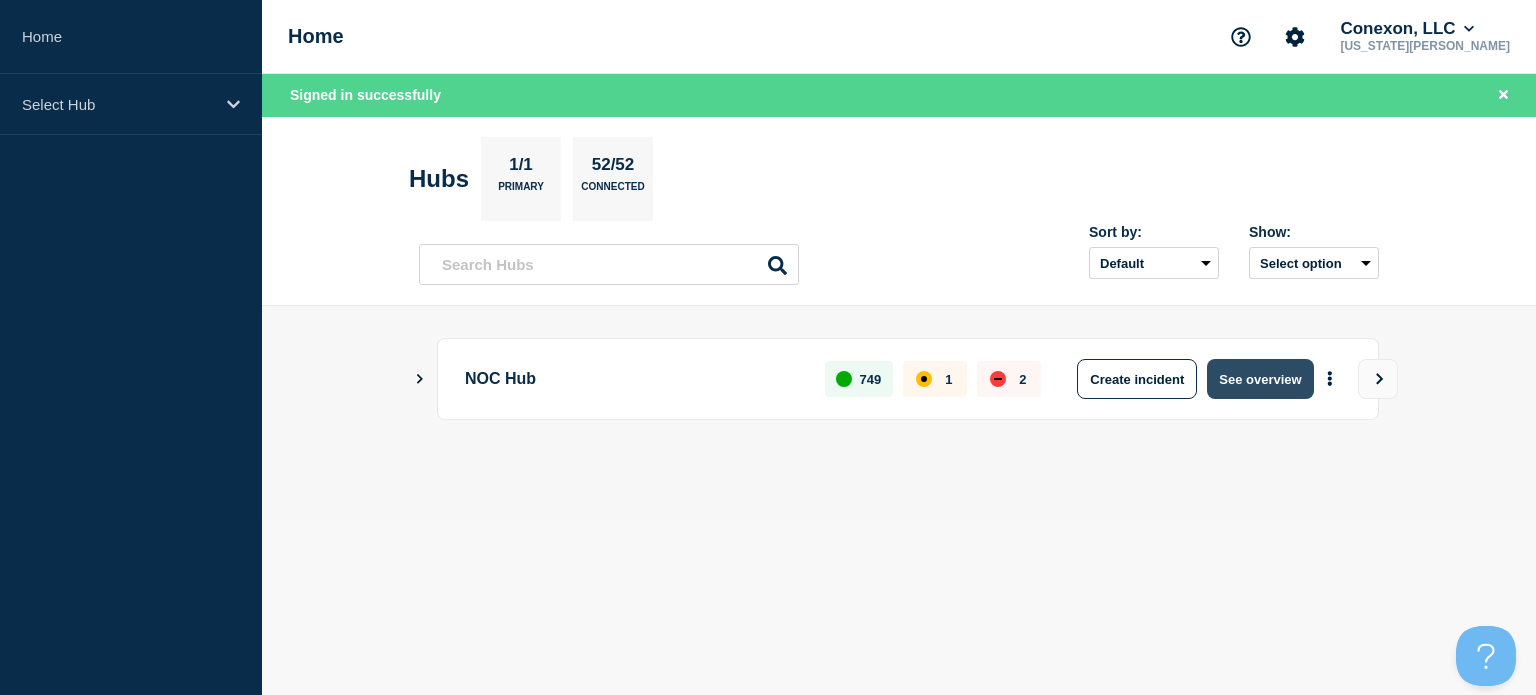 click on "See overview" at bounding box center (1260, 379) 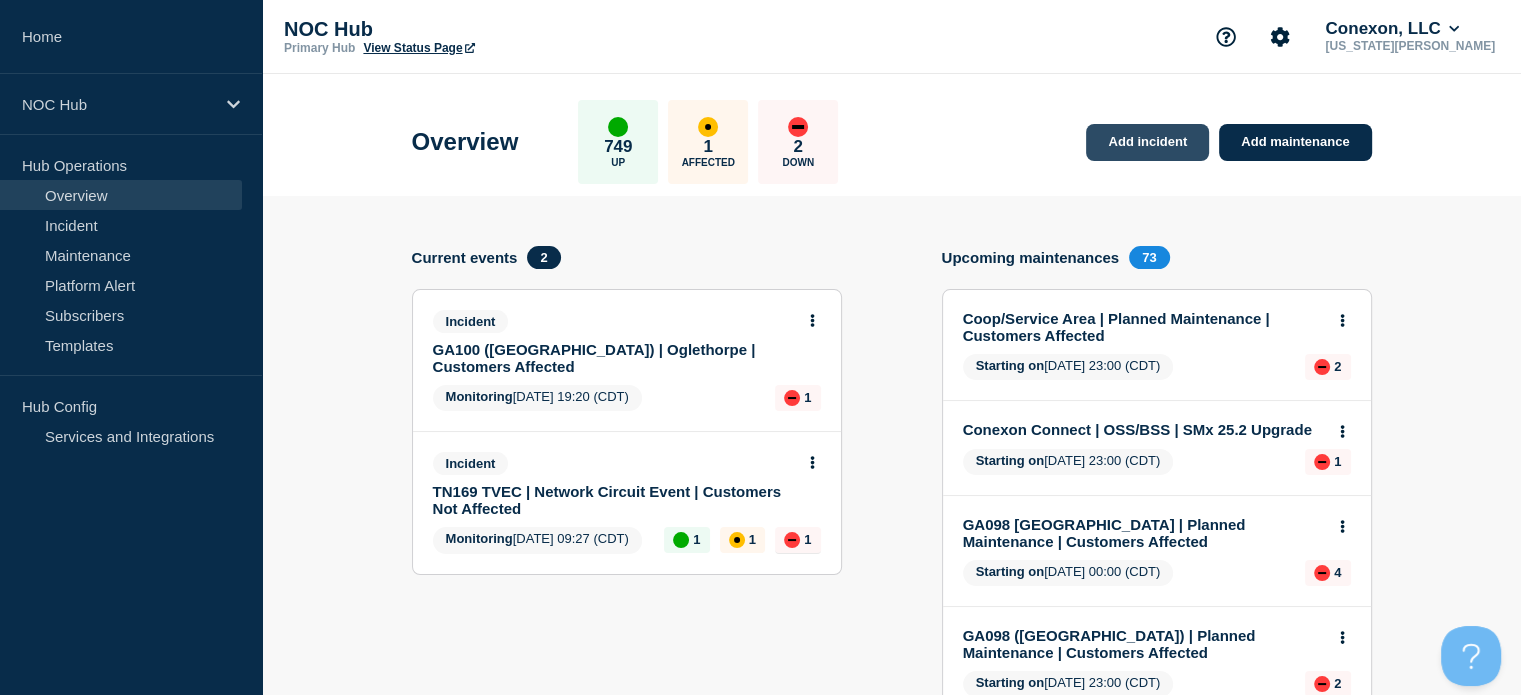 click on "Add incident" at bounding box center [1147, 142] 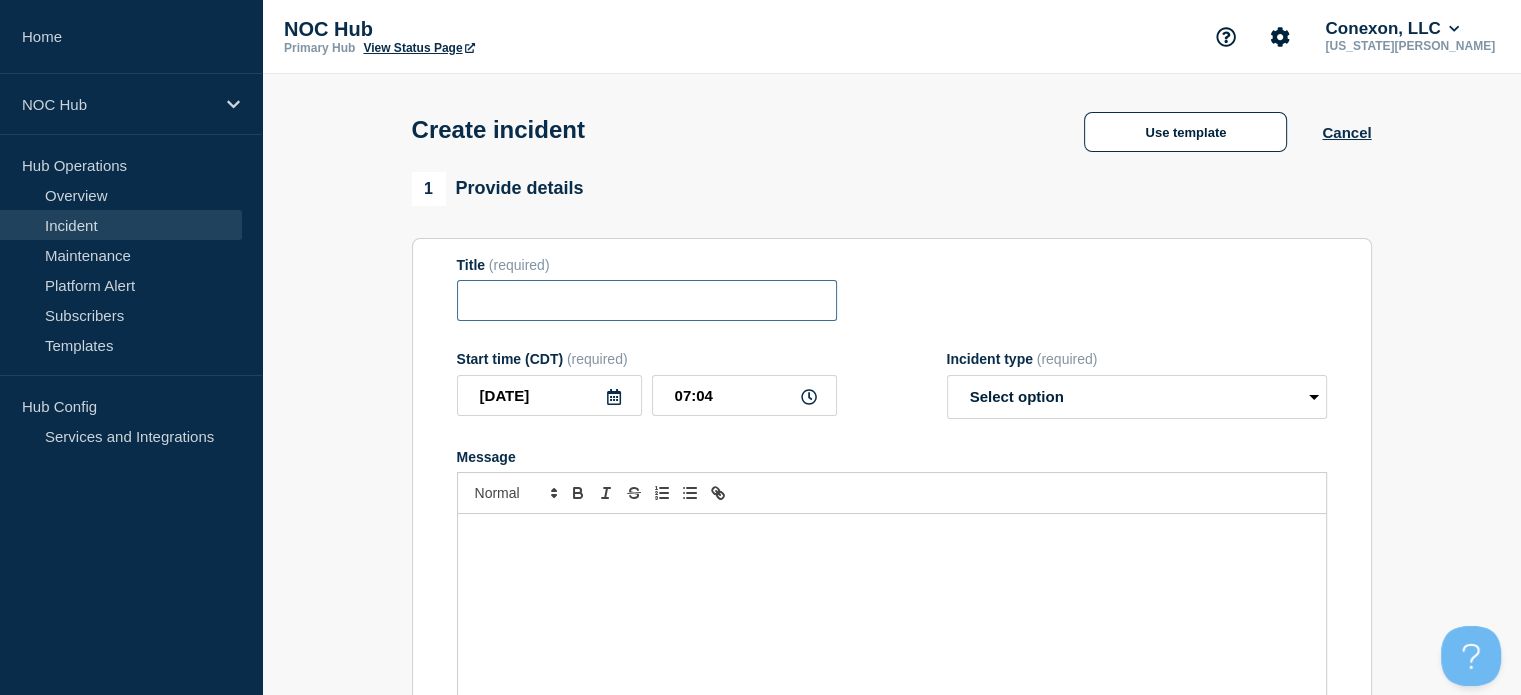 click at bounding box center [647, 300] 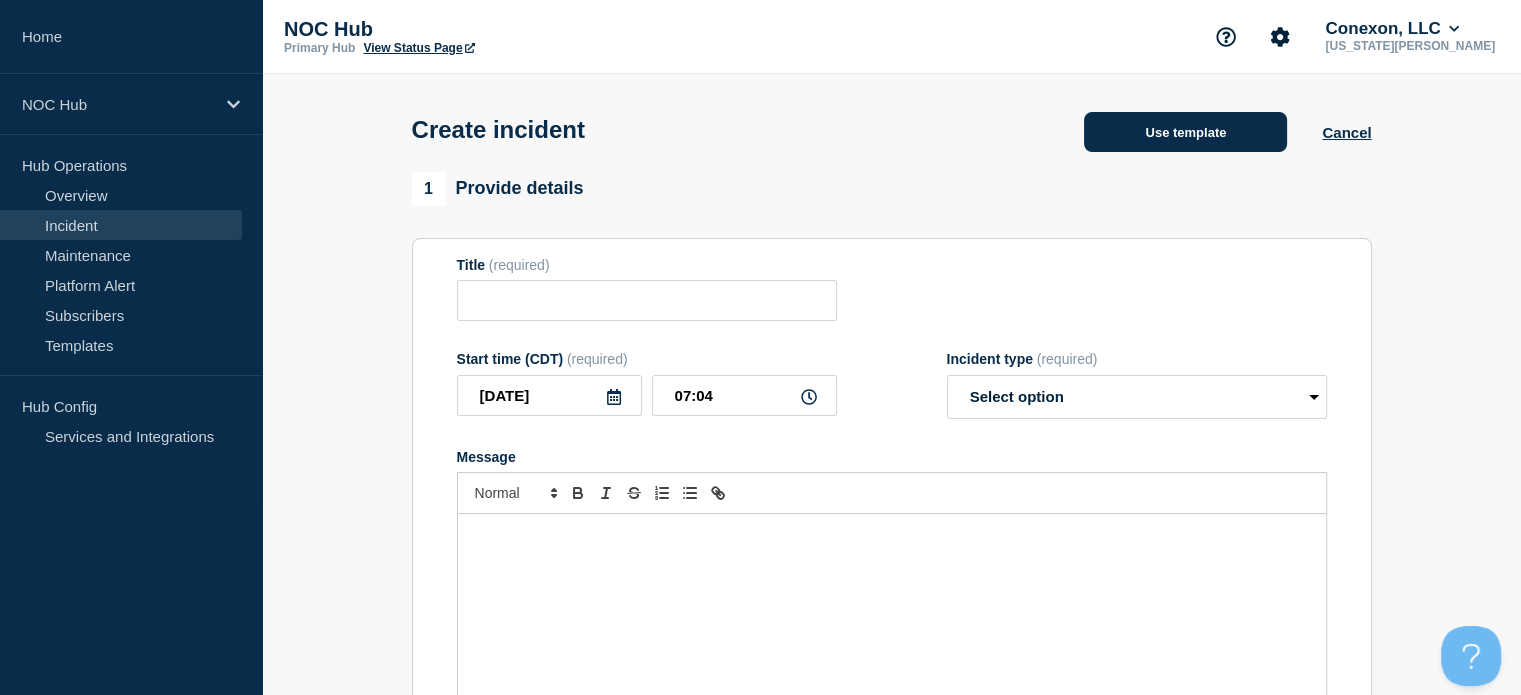 click on "Use template" at bounding box center [1185, 132] 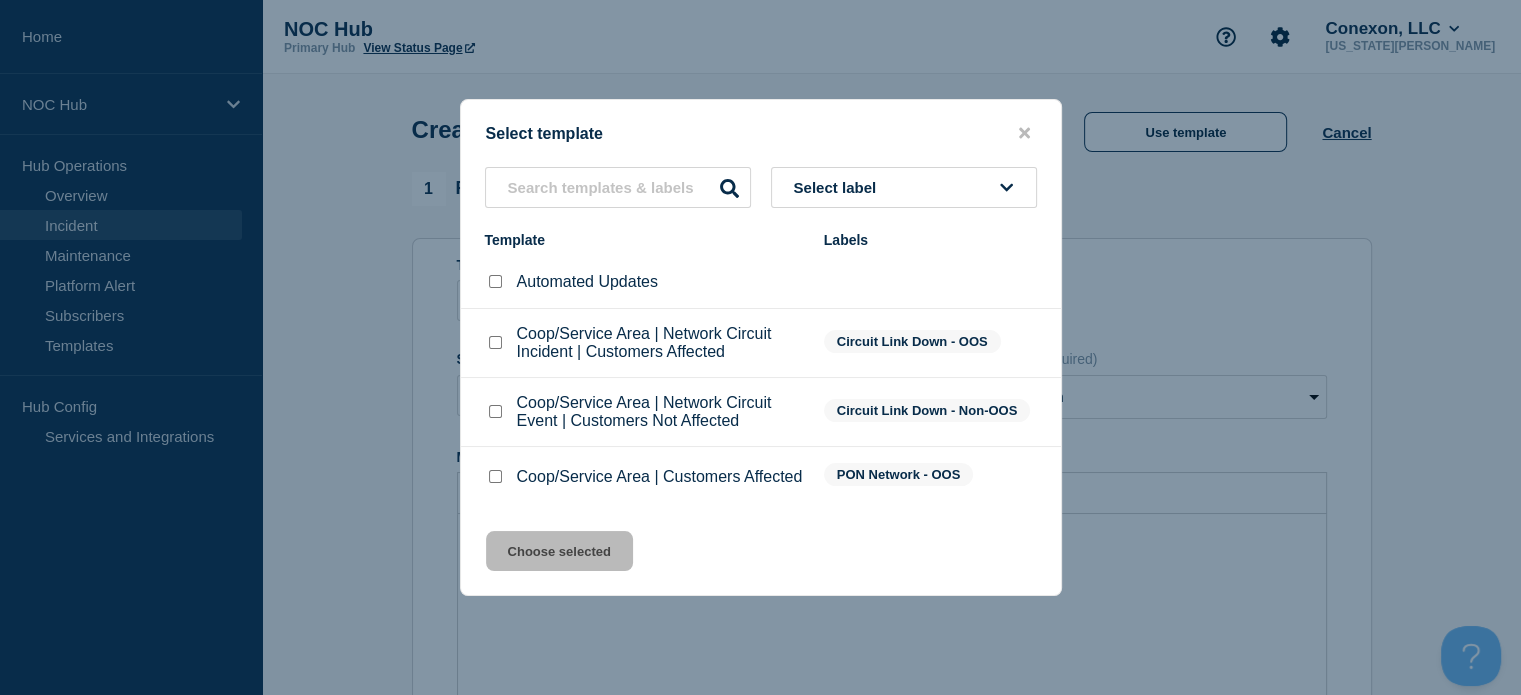 click at bounding box center (495, 476) 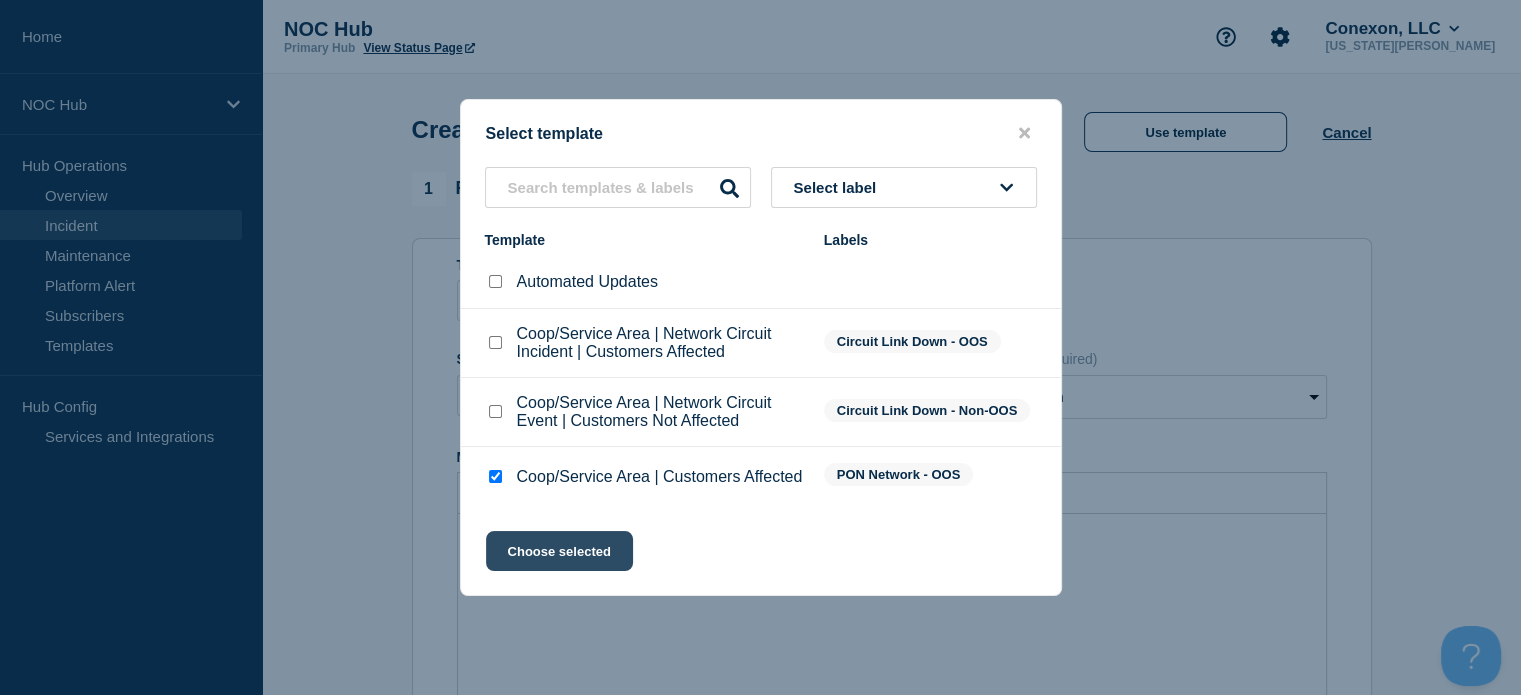 click on "Choose selected" 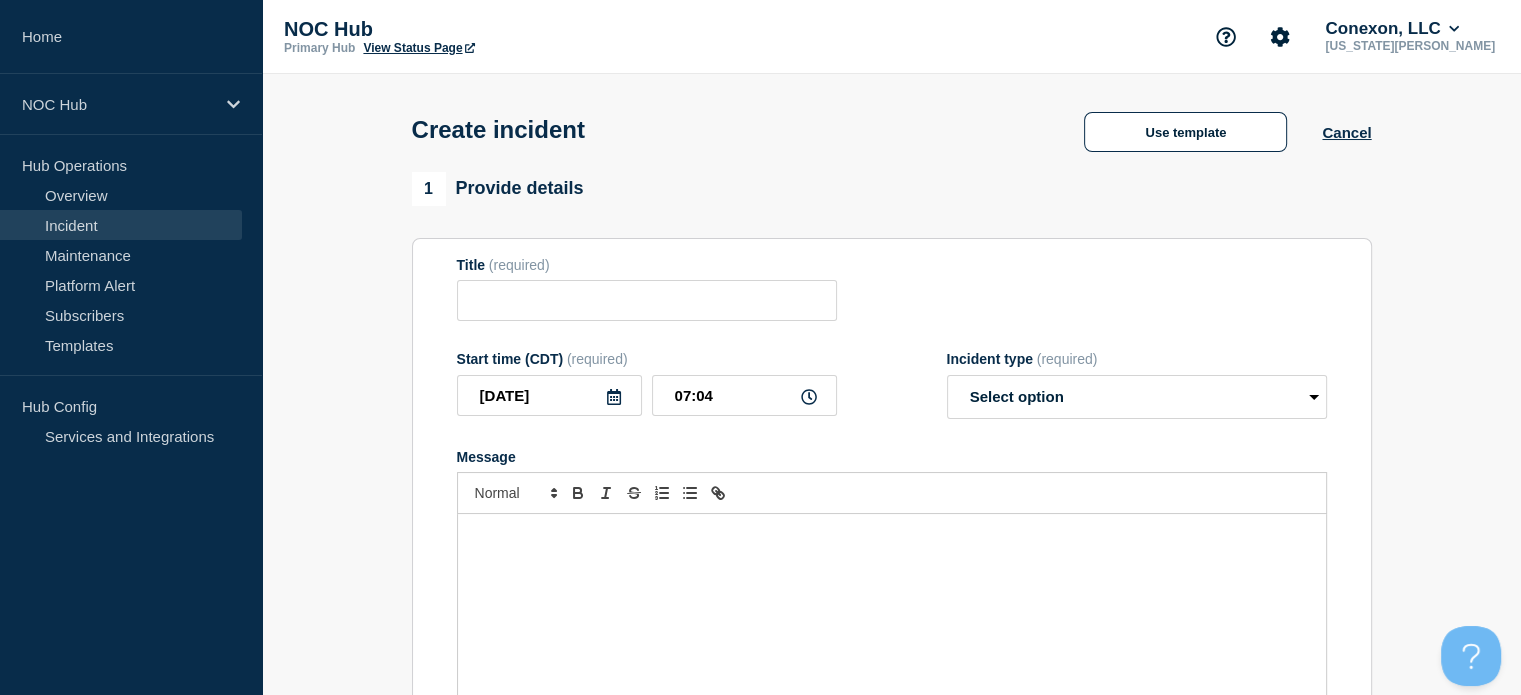 type on "Coop/Service Area | Customers Affected" 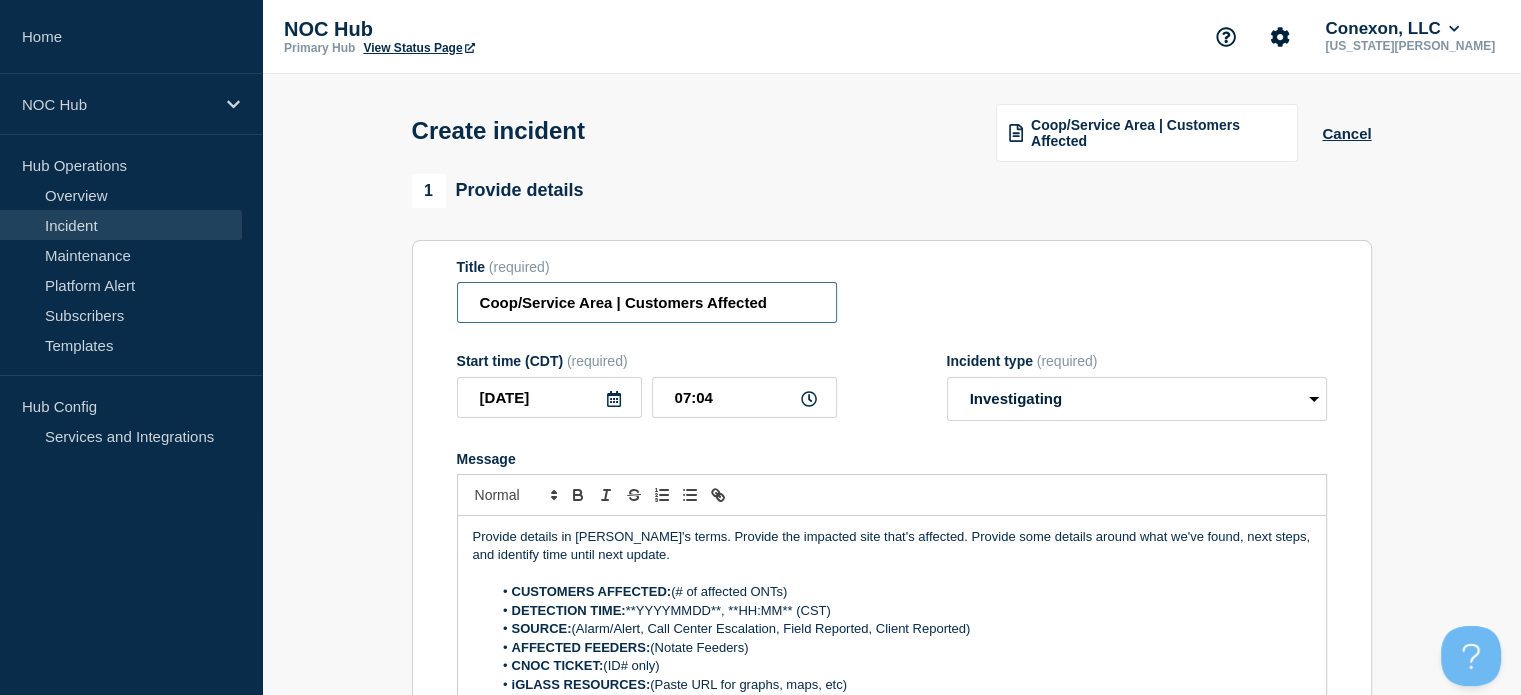 drag, startPoint x: 477, startPoint y: 312, endPoint x: 610, endPoint y: 318, distance: 133.13527 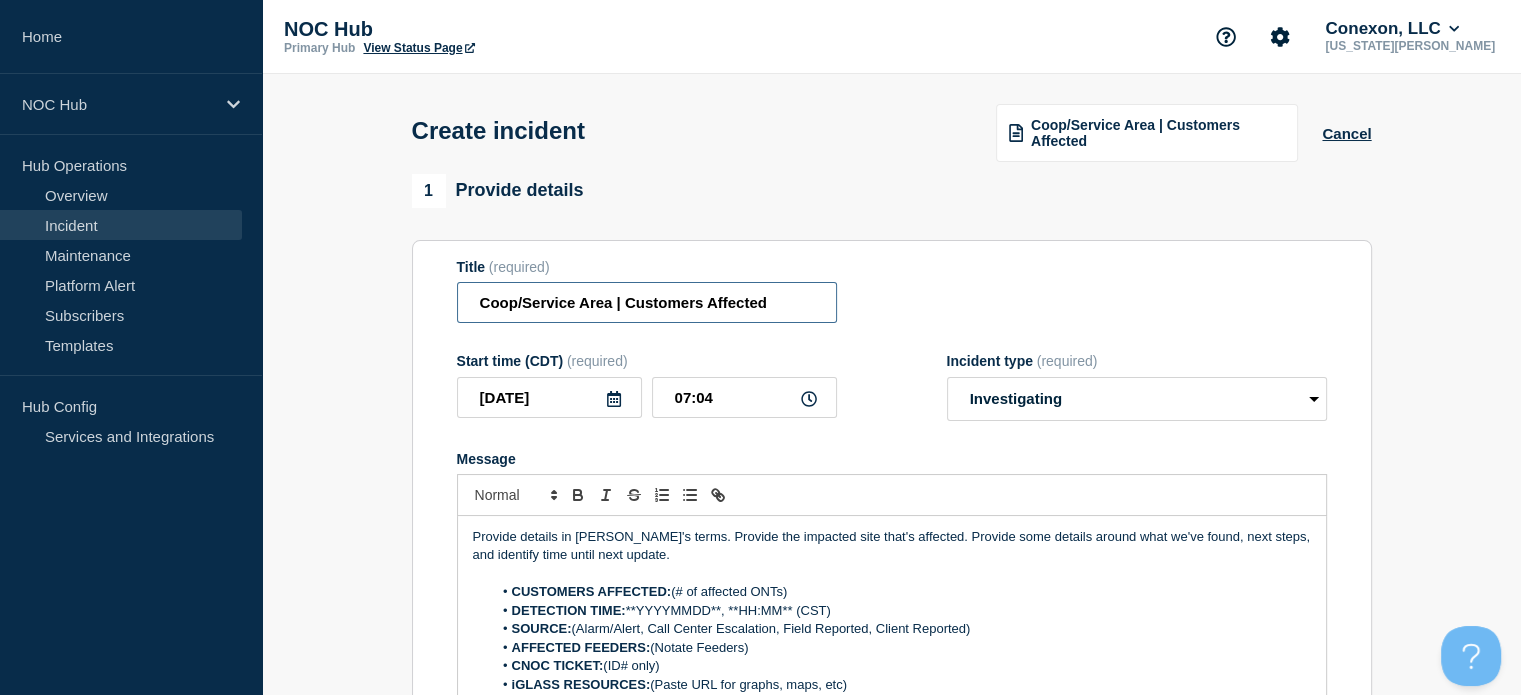 click on "Coop/Service Area | Customers Affected" at bounding box center [647, 302] 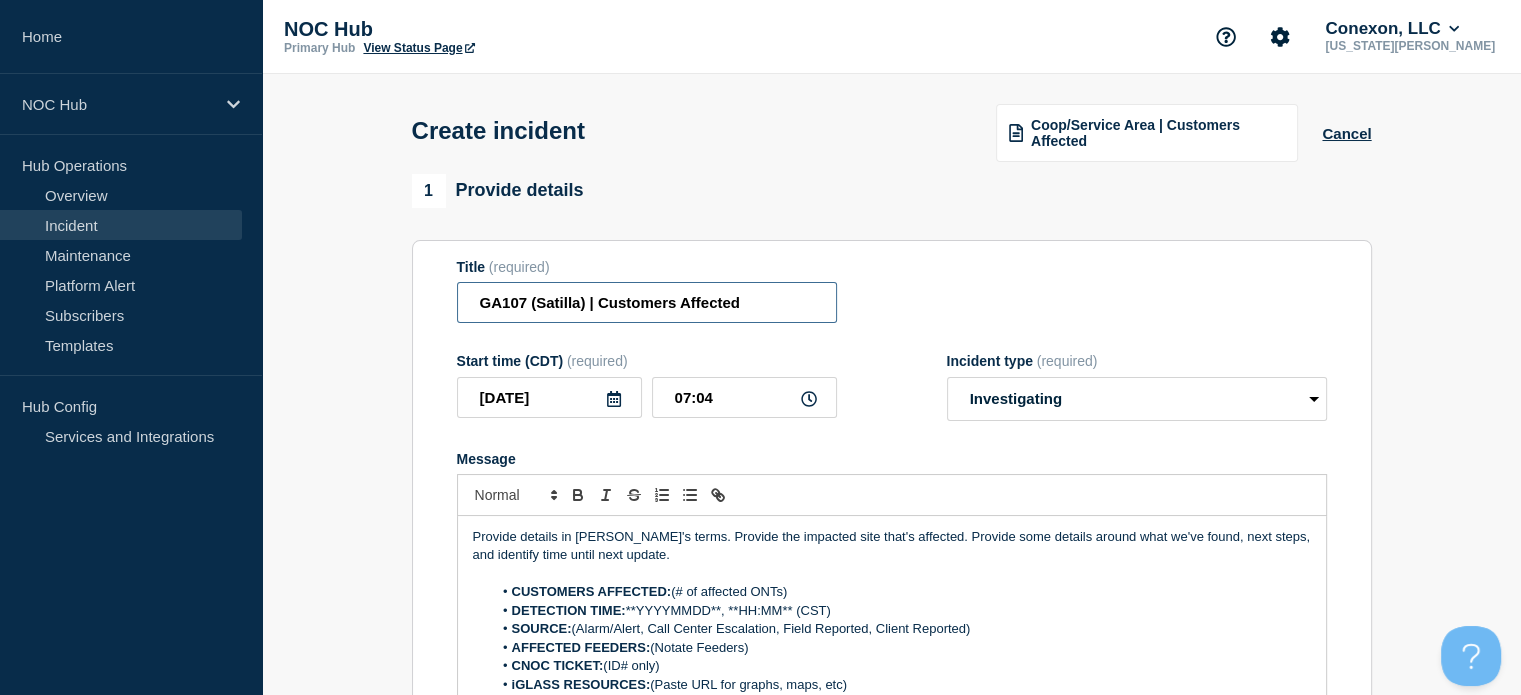type on "GA107 (Satilla) | Customers Affected" 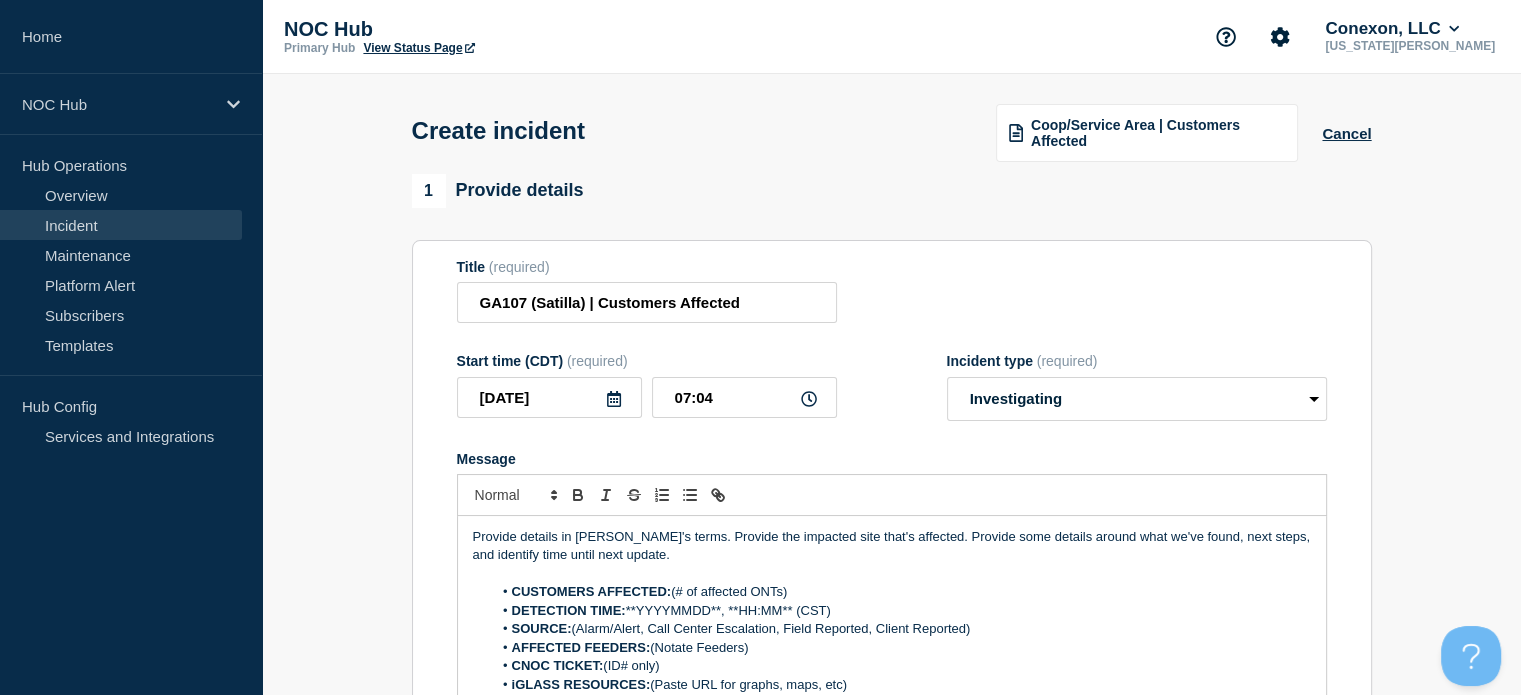 click on "Provide details in laymen's terms. Provide the impacted site that's affected. Provide some details around what we've found, next steps, and identify time until next update." at bounding box center (892, 546) 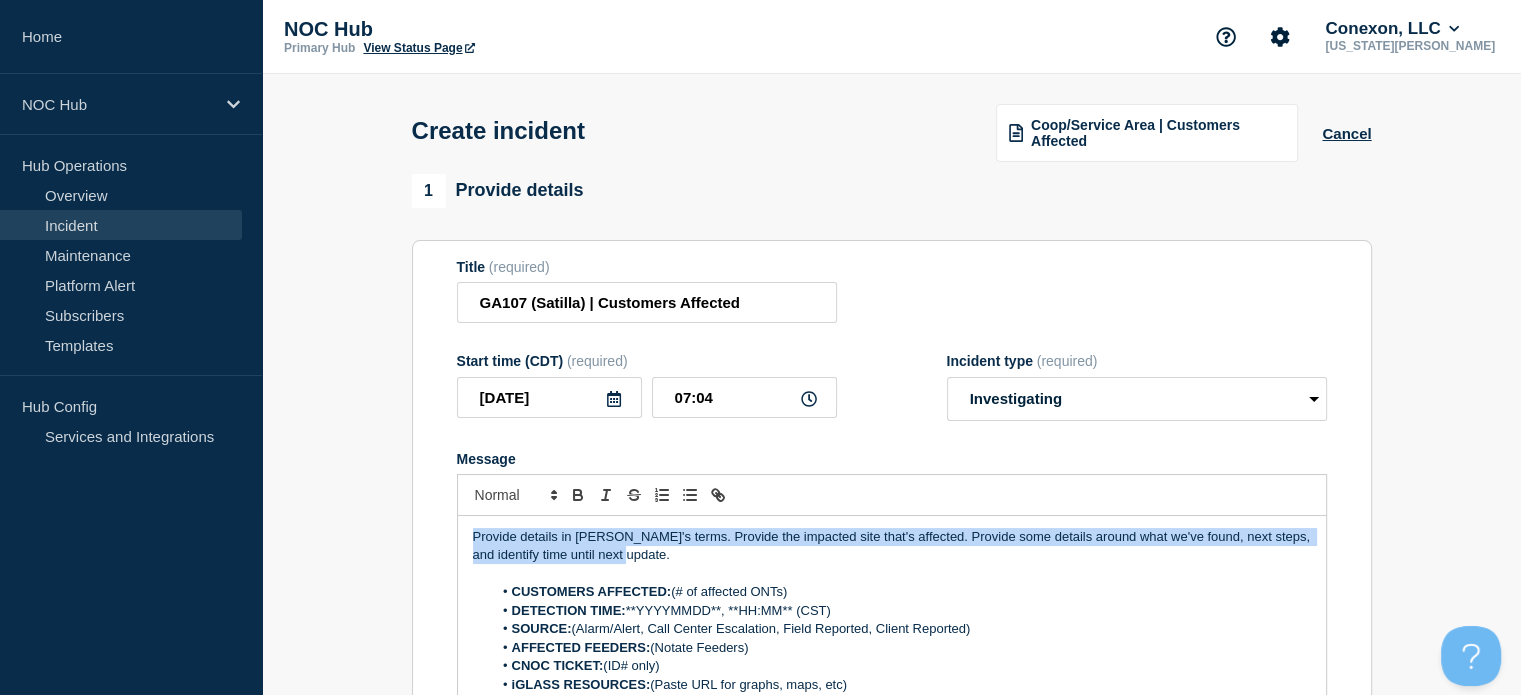 drag, startPoint x: 654, startPoint y: 560, endPoint x: 404, endPoint y: 527, distance: 252.1686 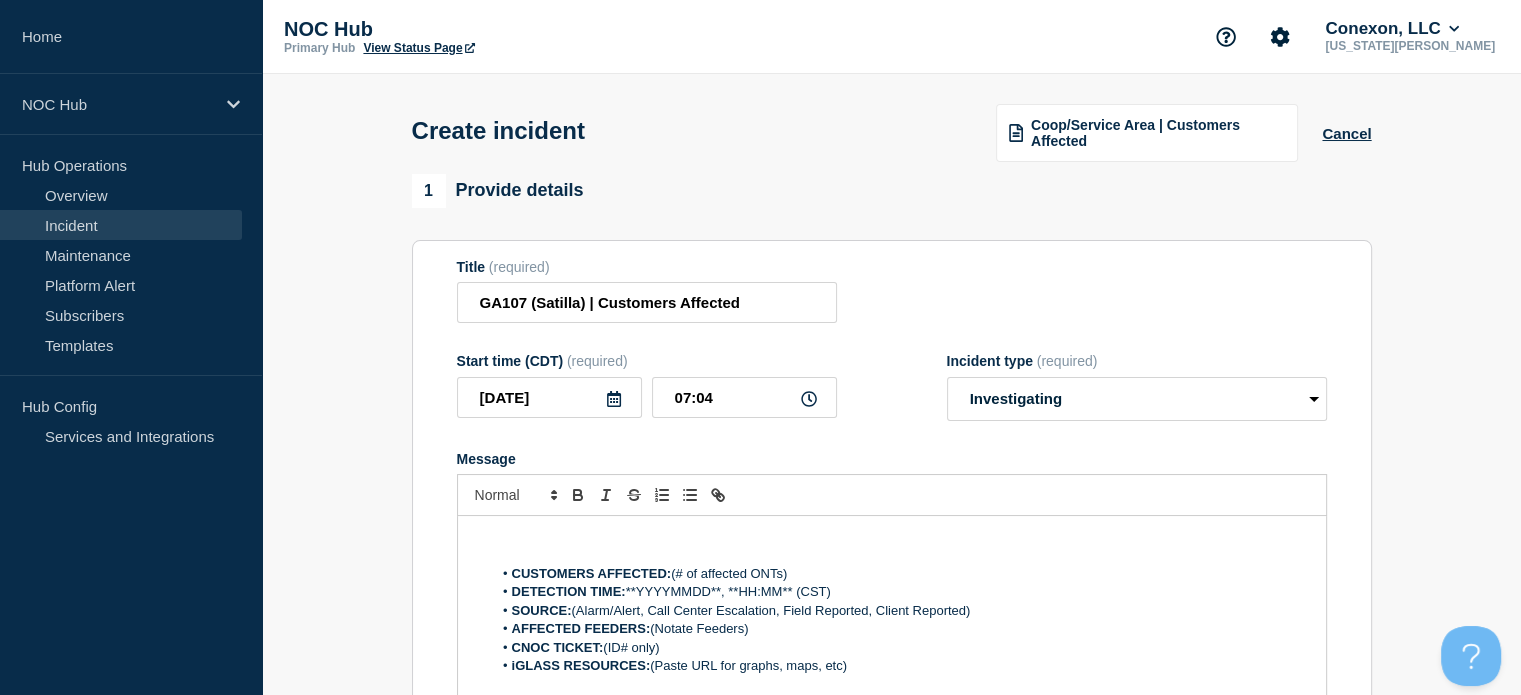 type 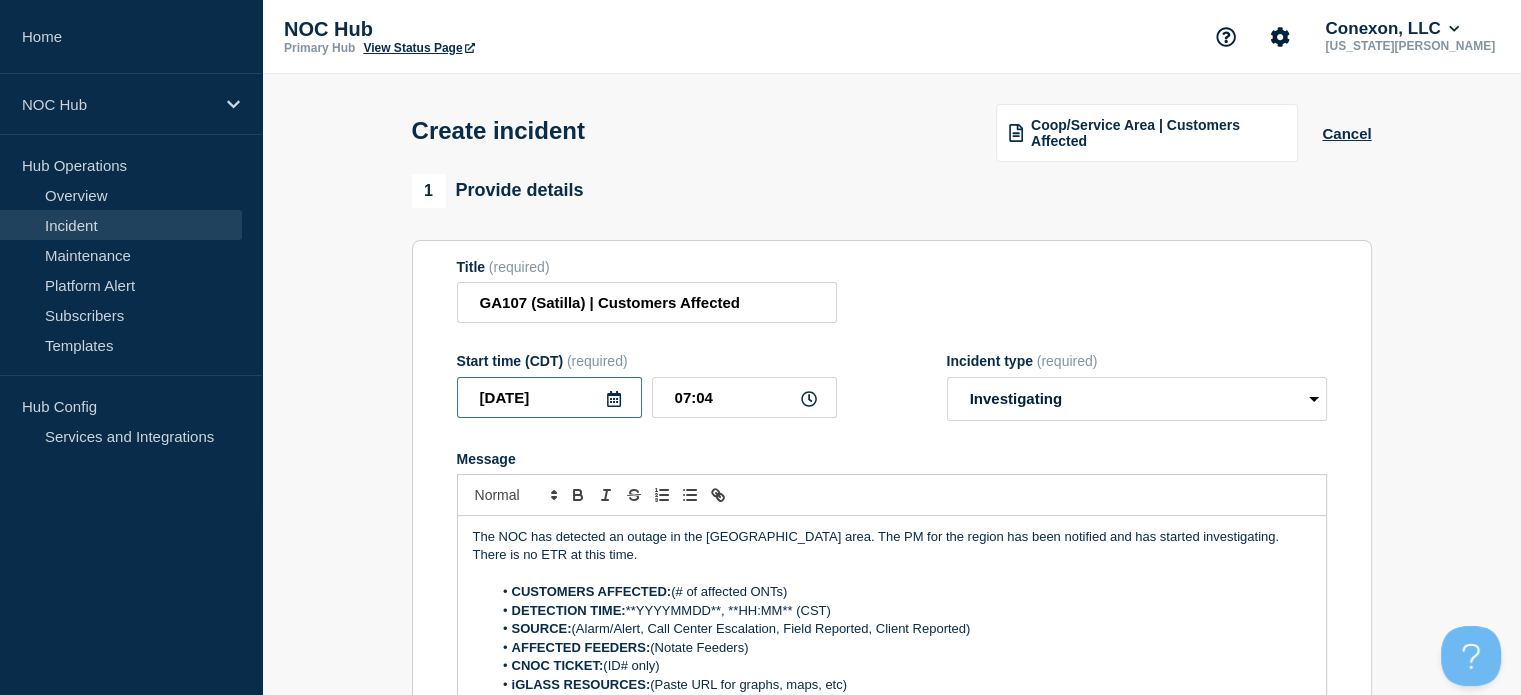 drag, startPoint x: 585, startPoint y: 407, endPoint x: 478, endPoint y: 410, distance: 107.042046 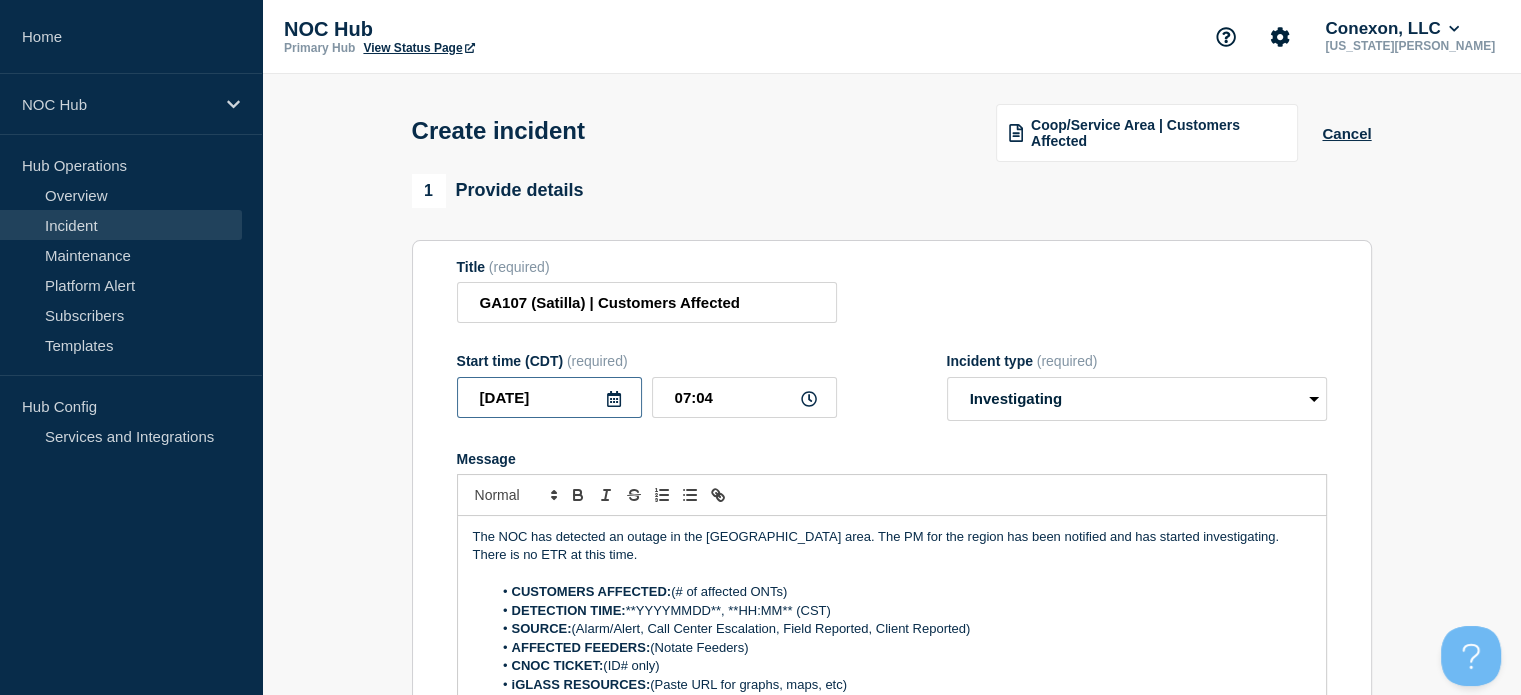 click on "[DATE]" at bounding box center [549, 397] 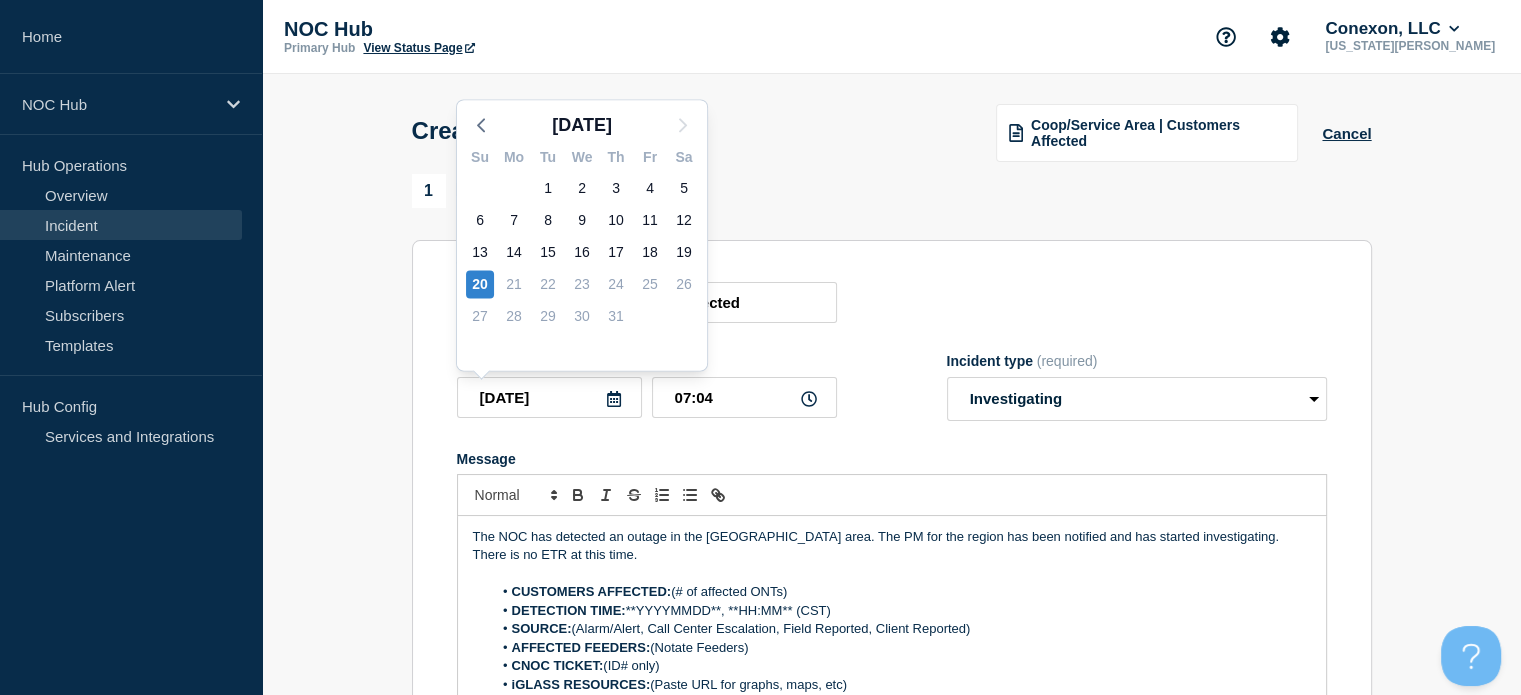 click on "SOURCE:  (Alarm/Alert, Call Center Escalation, Field Reported, Client Reported)" at bounding box center [901, 629] 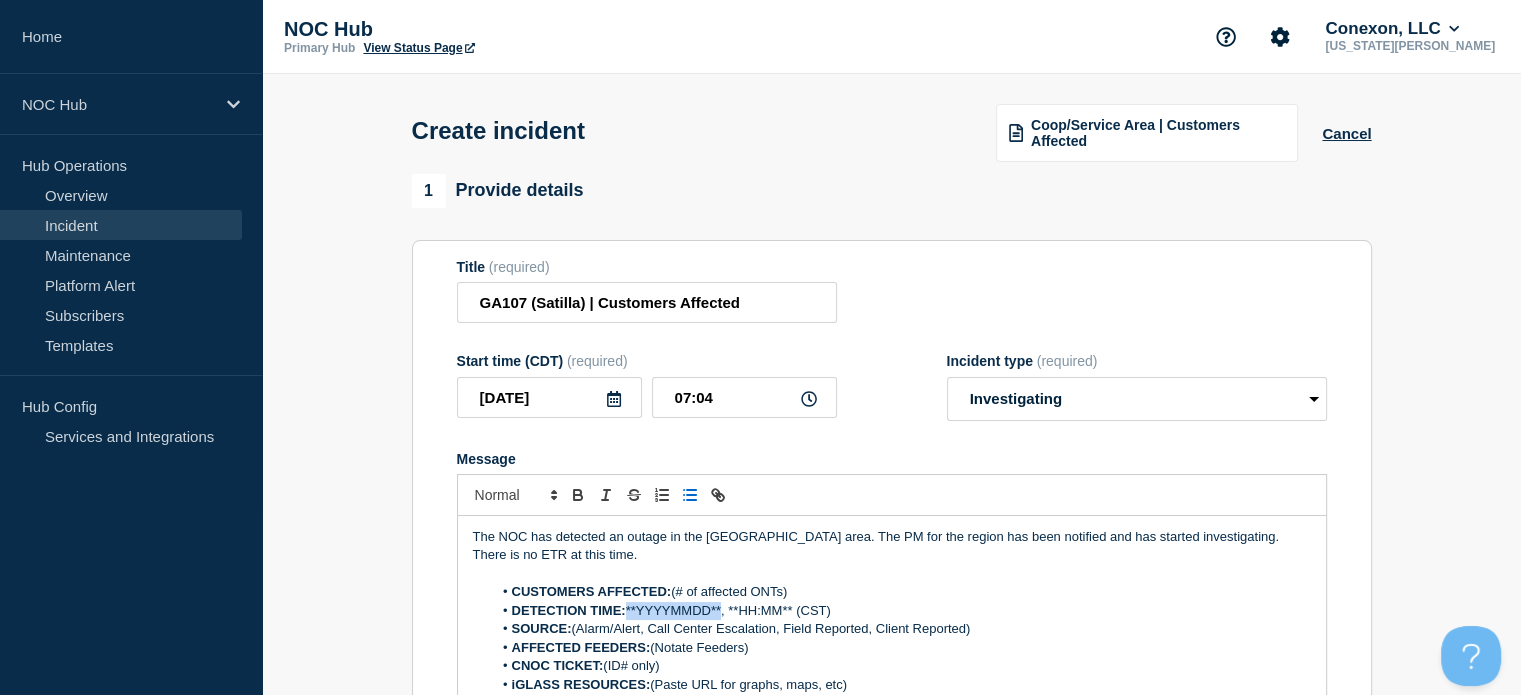 drag, startPoint x: 631, startPoint y: 612, endPoint x: 721, endPoint y: 616, distance: 90.088844 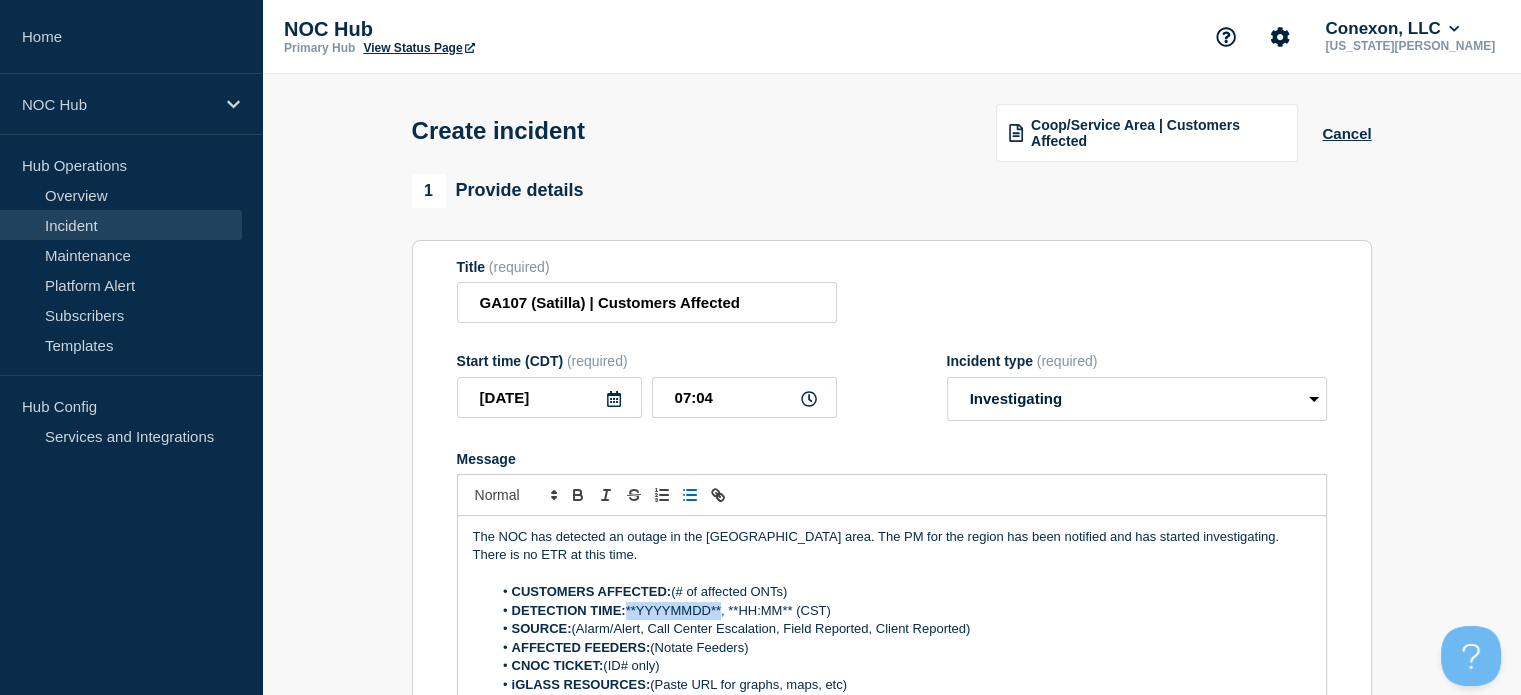 click on "DETECTION TIME:  **YYYYMMDD**, **HH:MM** (CST)" at bounding box center (901, 611) 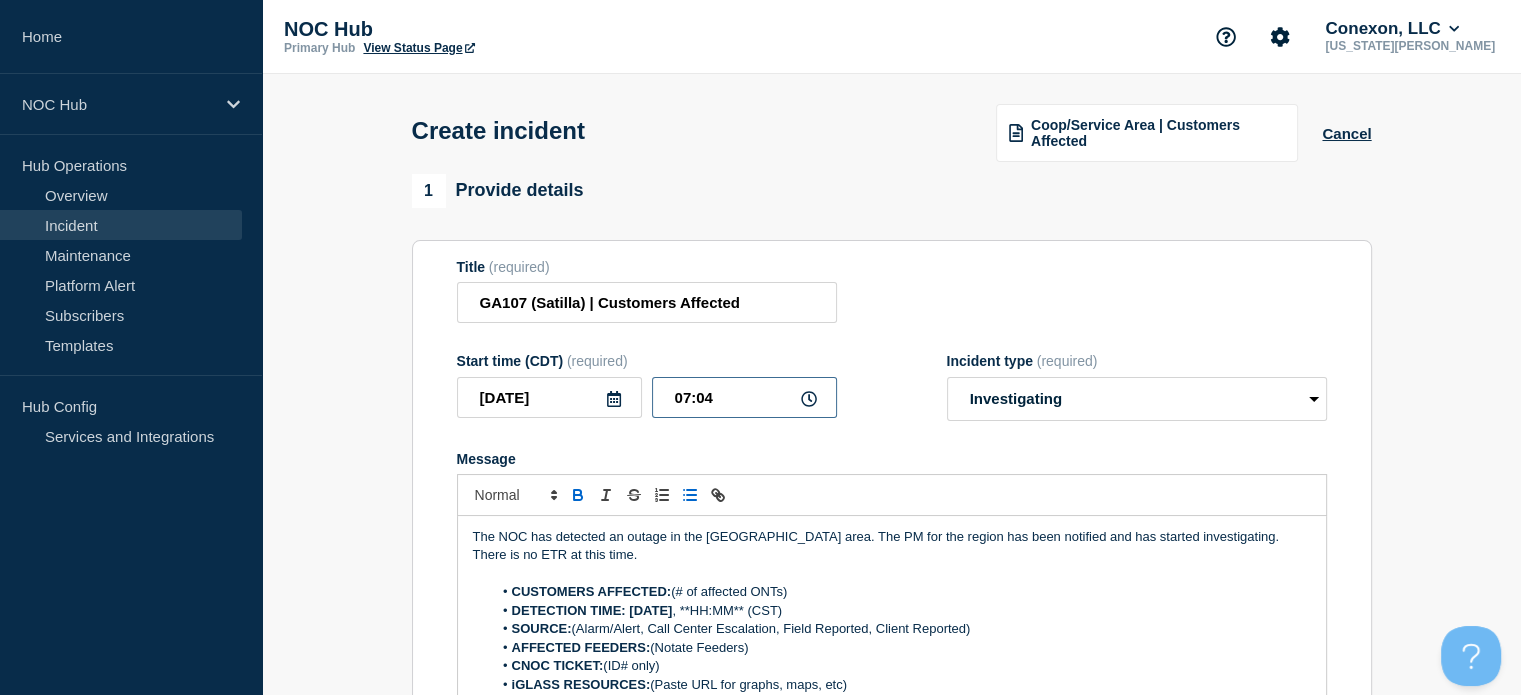drag, startPoint x: 668, startPoint y: 407, endPoint x: 721, endPoint y: 417, distance: 53.935146 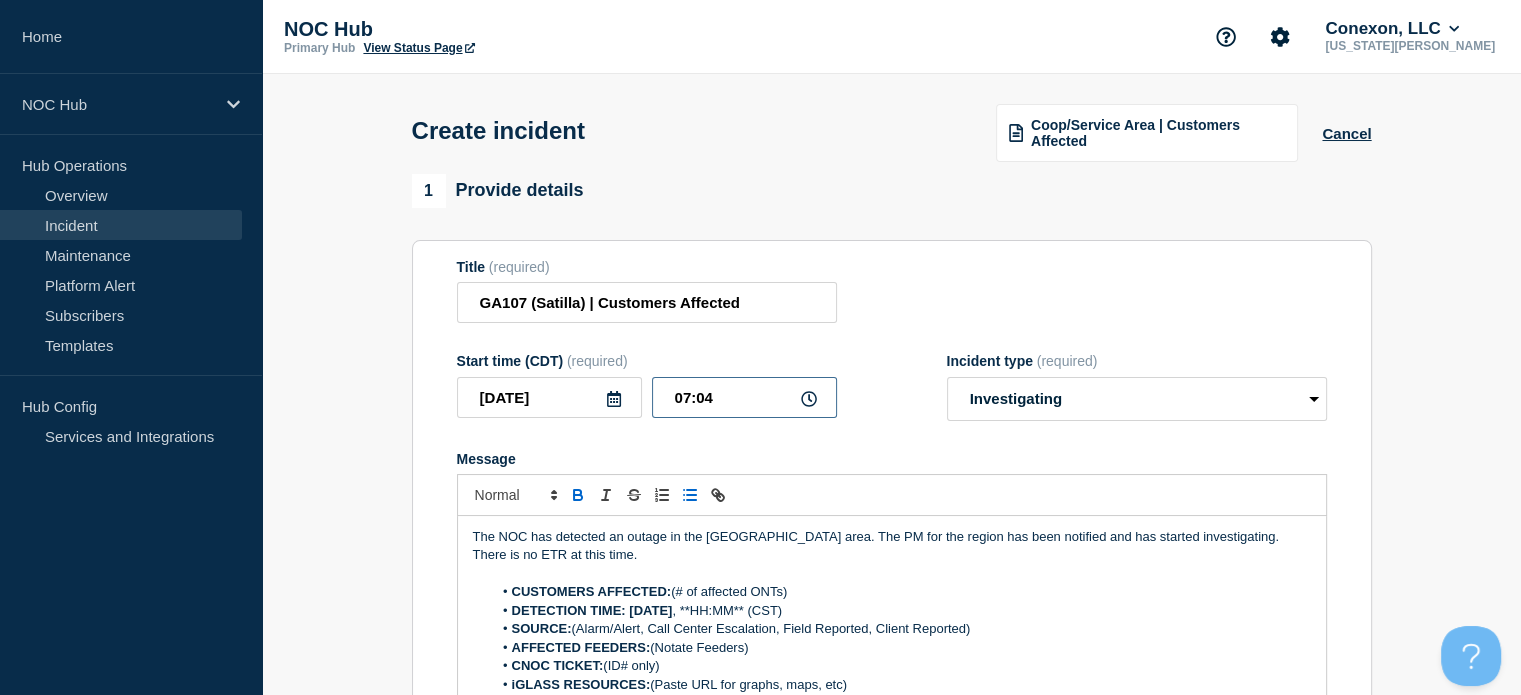 click on "07:04" at bounding box center (744, 397) 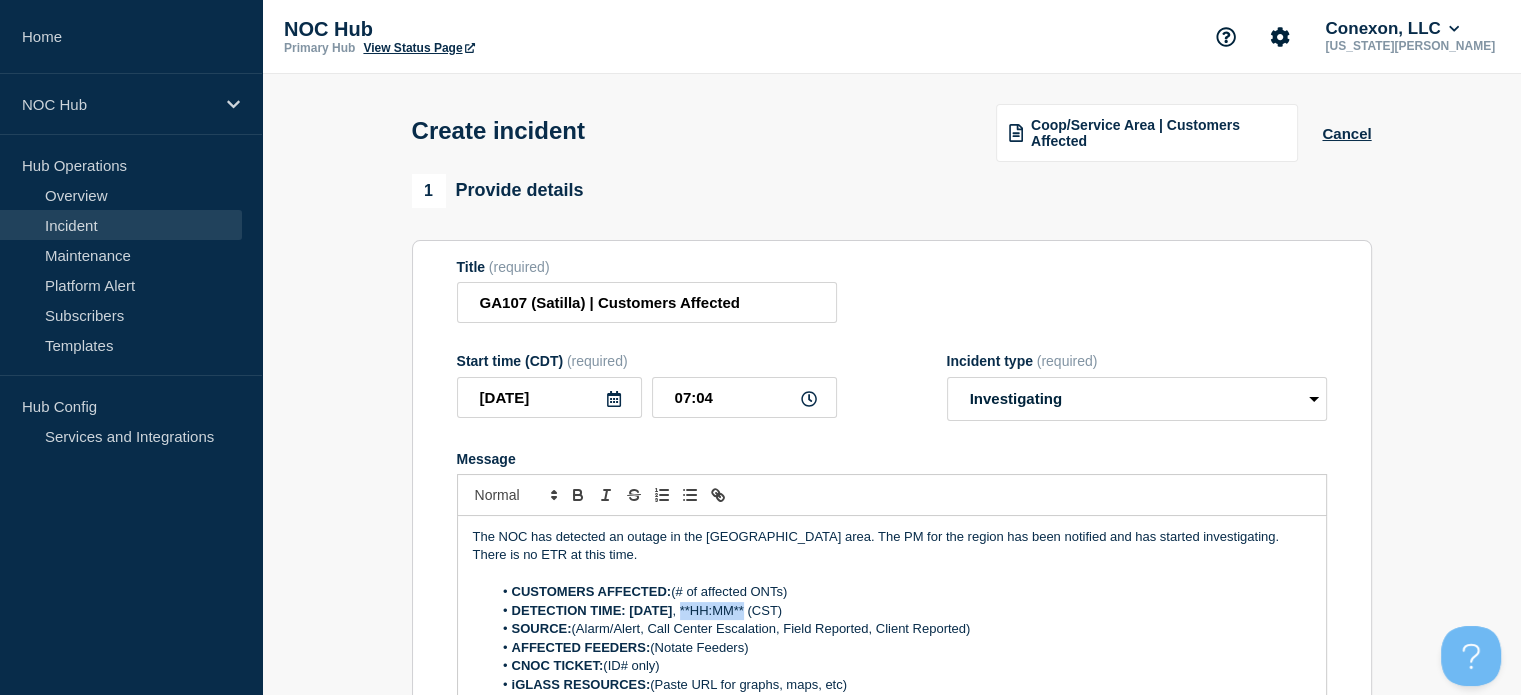 drag, startPoint x: 704, startPoint y: 615, endPoint x: 765, endPoint y: 619, distance: 61.13101 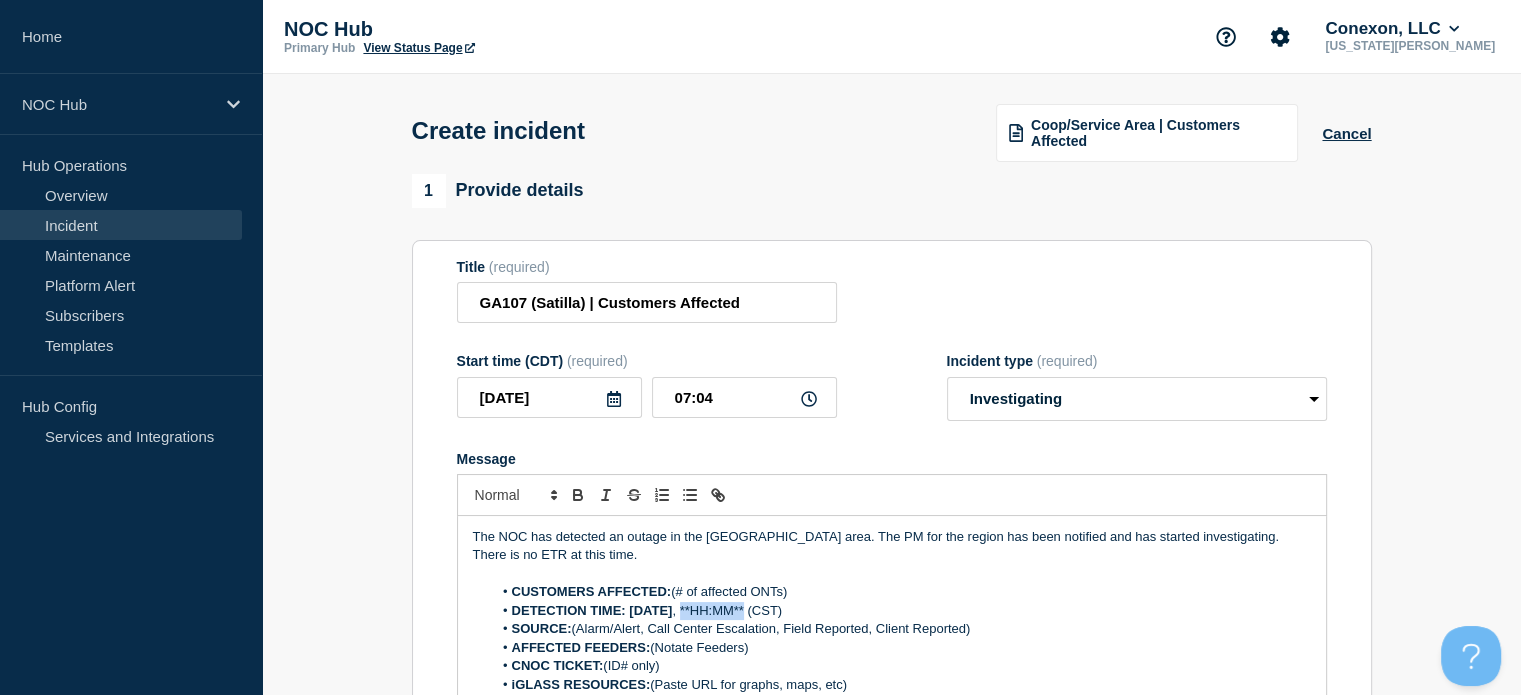 click on "DETECTION TIME: 2025-07-20 , **HH:MM** (CST)" at bounding box center (901, 611) 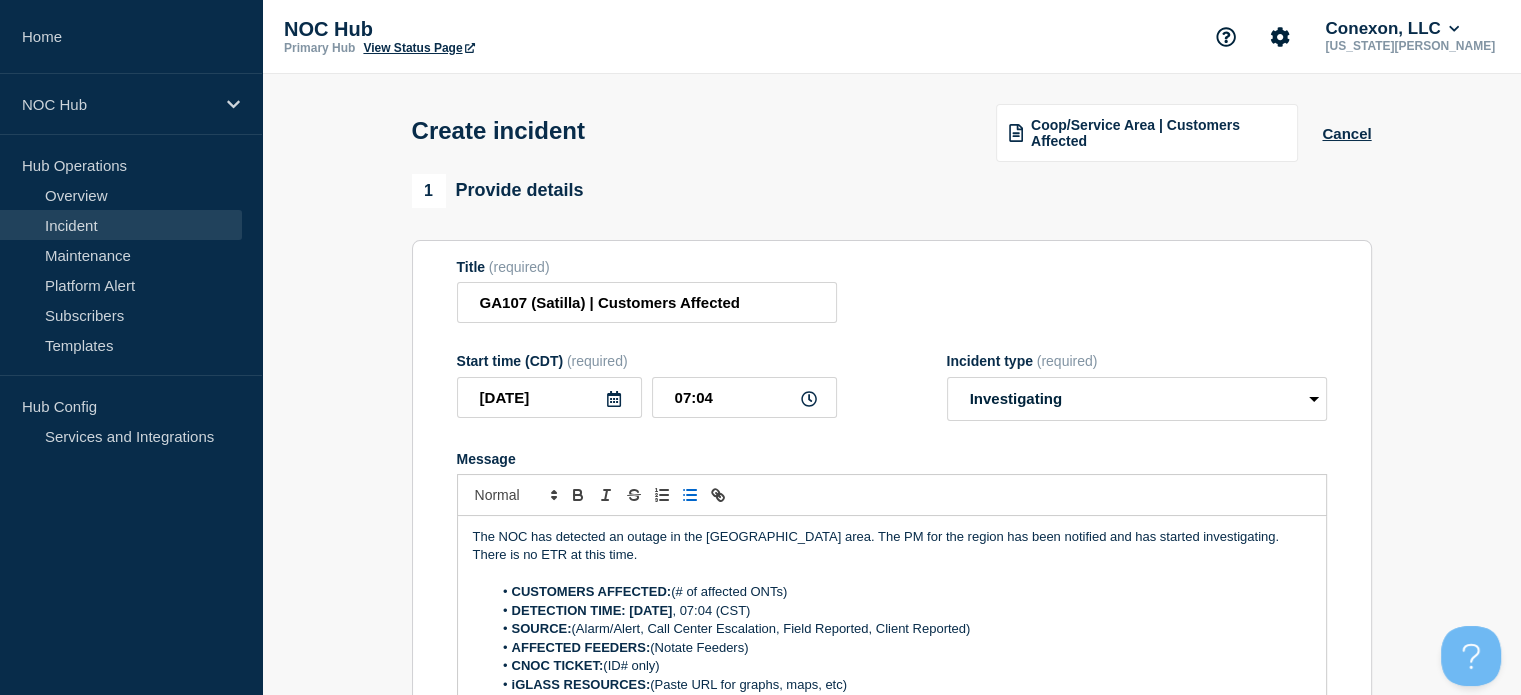 click on "DETECTION TIME: 2025-07-20 , 07:04 (CST)" at bounding box center [901, 611] 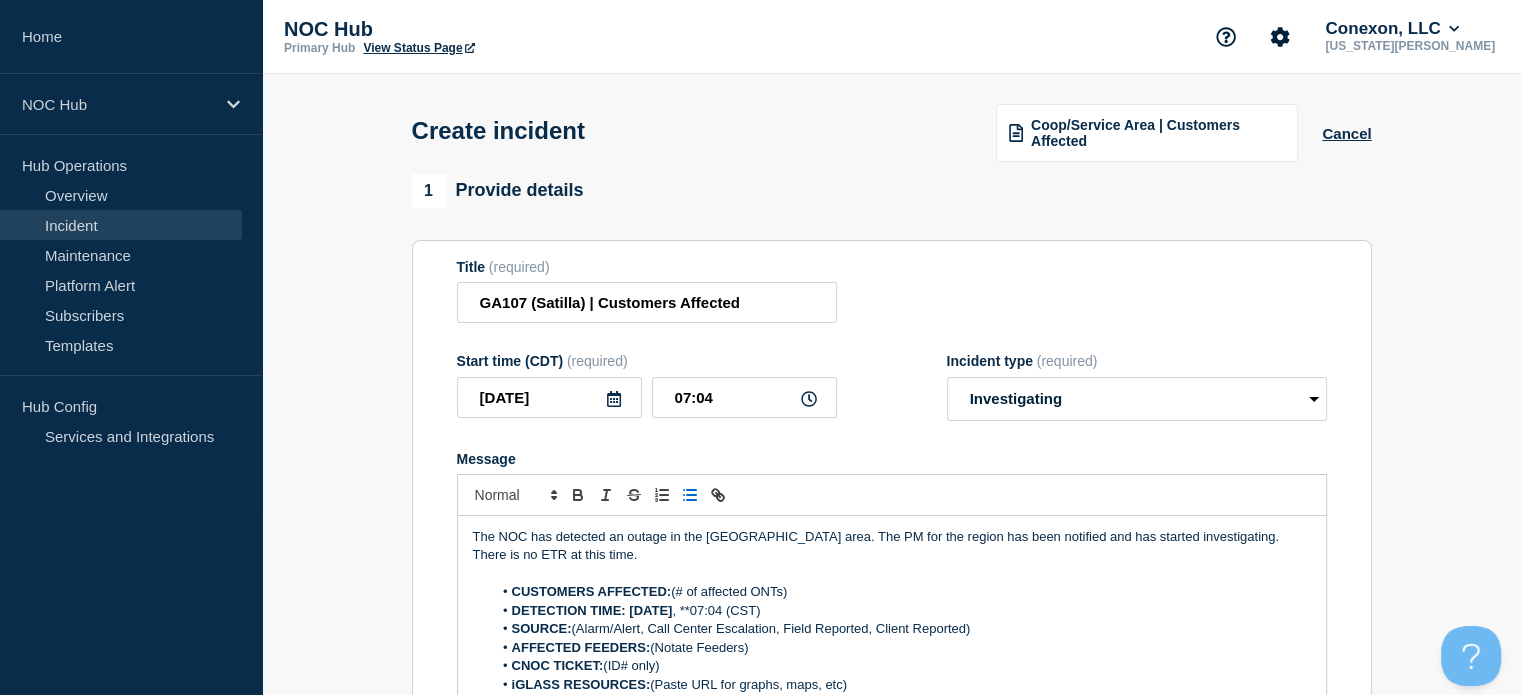 click on "DETECTION TIME: 2025-07-20 , **07:04 (CST)" at bounding box center [901, 611] 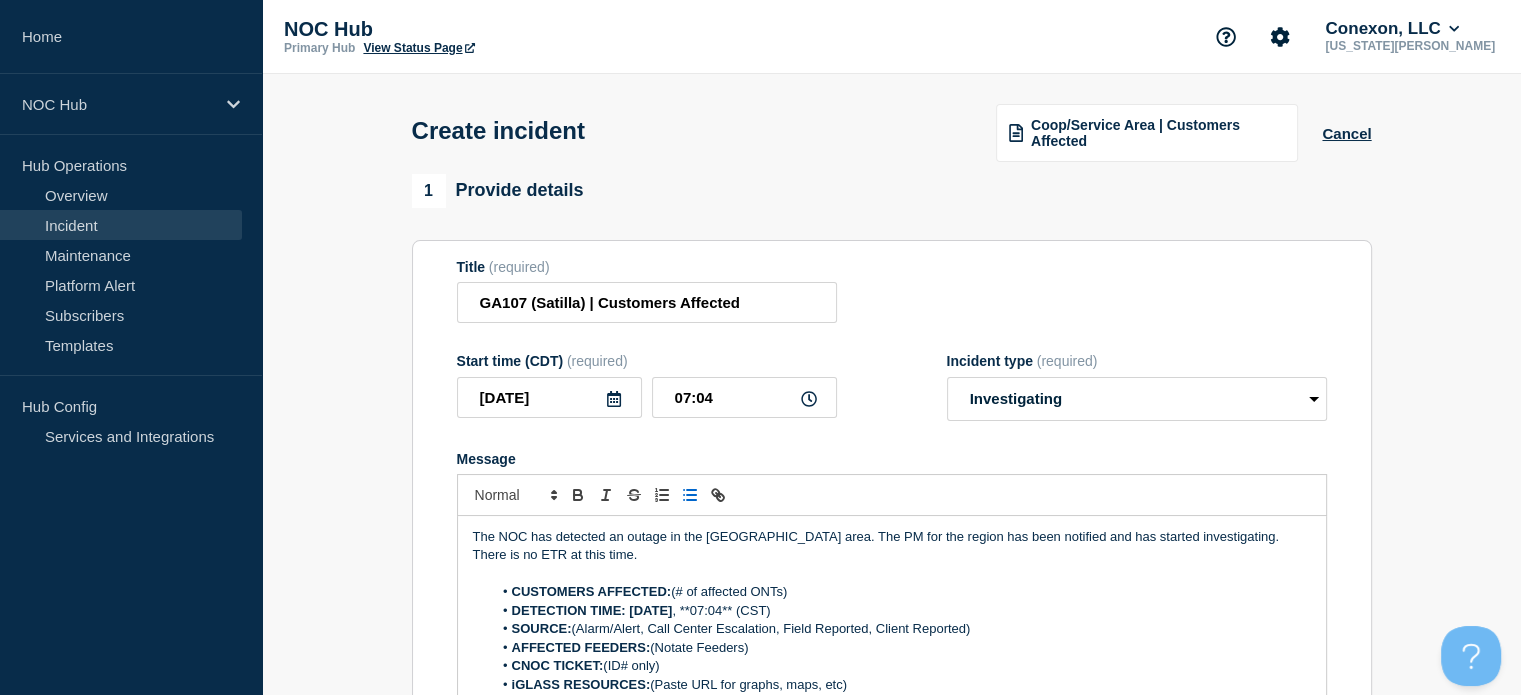 click on "DETECTION TIME: 2025-07-20 , **07:04** (CST)" at bounding box center [901, 611] 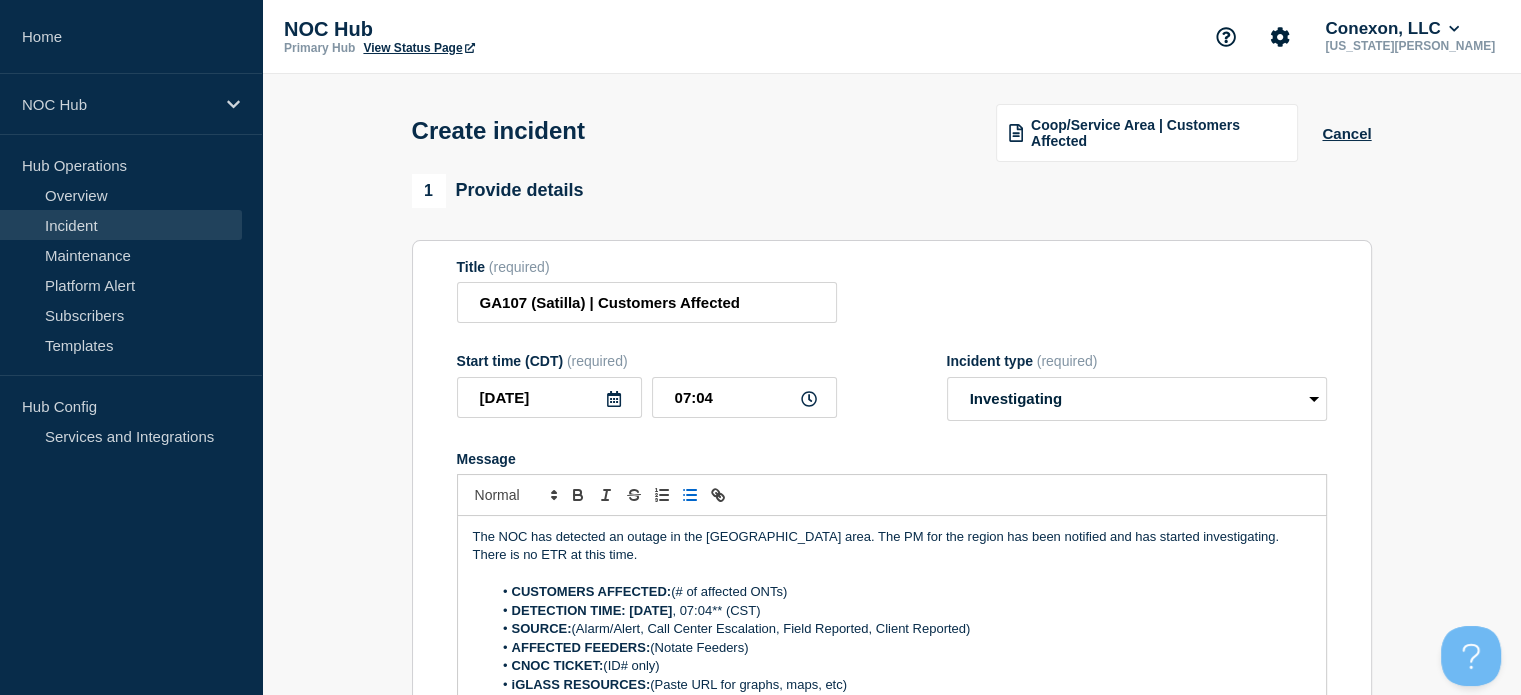 click on "DETECTION TIME: 2025-07-20 , 07:04** (CST)" at bounding box center (901, 611) 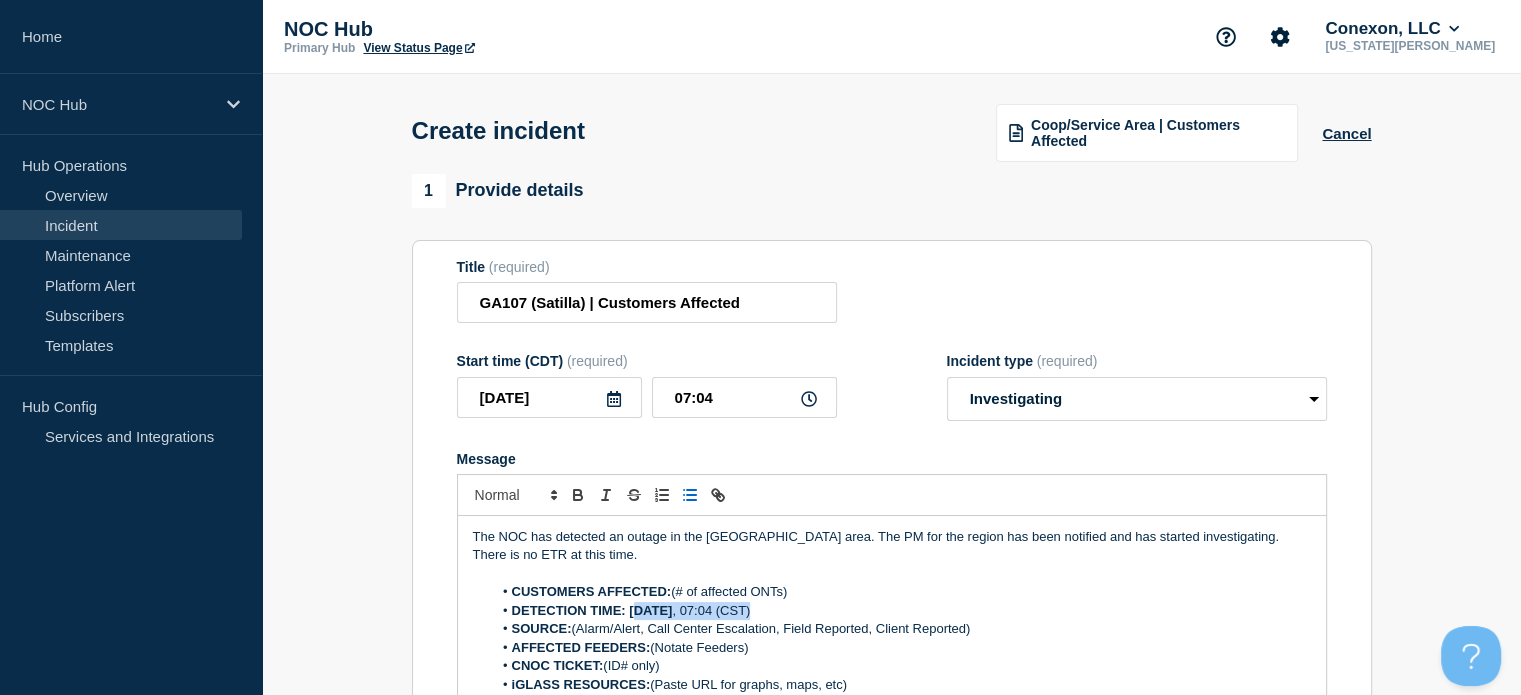 drag, startPoint x: 773, startPoint y: 615, endPoint x: 634, endPoint y: 619, distance: 139.05754 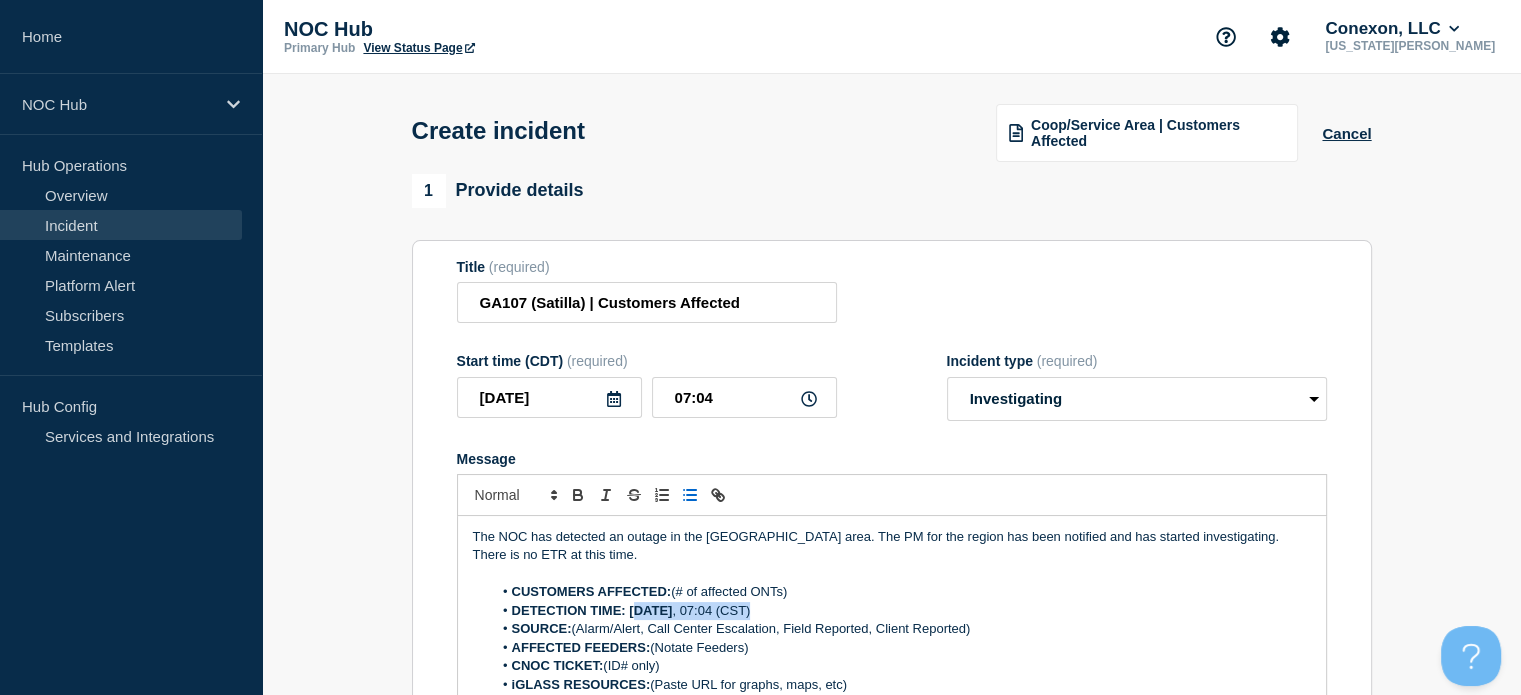 click on "DETECTION TIME: 2025-07-20 , 07:04 (CST)" at bounding box center (901, 611) 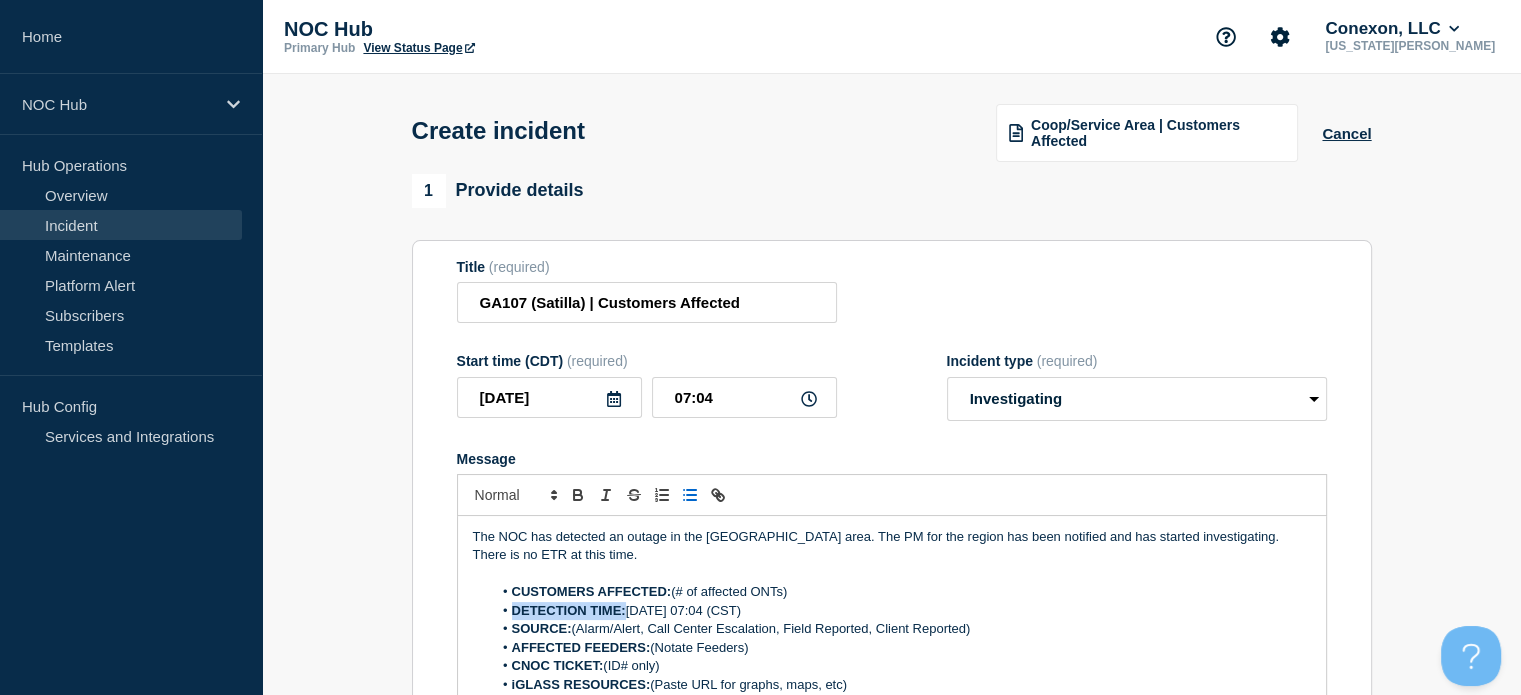 click on "DETECTION TIME:  2025-07-20, 07:04 (CST)" at bounding box center [901, 611] 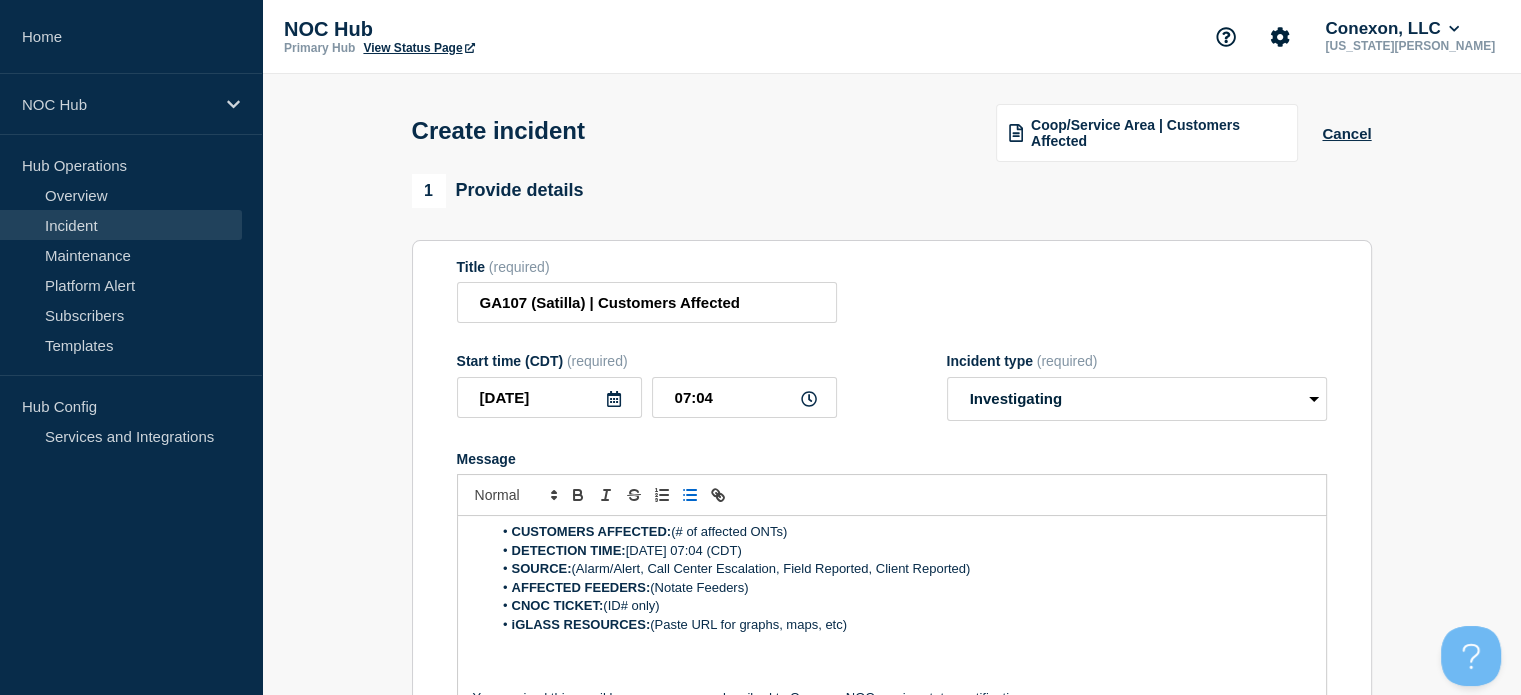 scroll, scrollTop: 60, scrollLeft: 0, axis: vertical 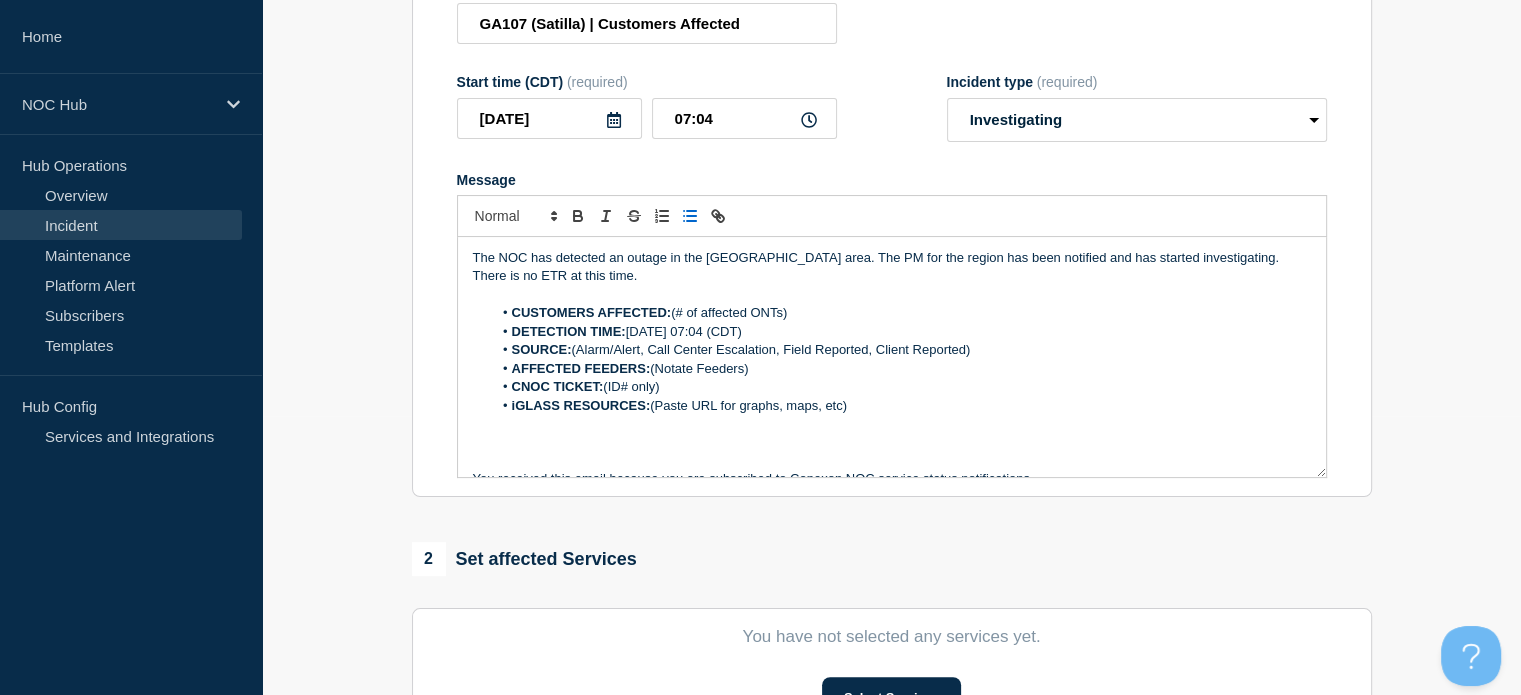 click on "SOURCE:  (Alarm/Alert, Call Center Escalation, Field Reported, Client Reported)" at bounding box center [901, 350] 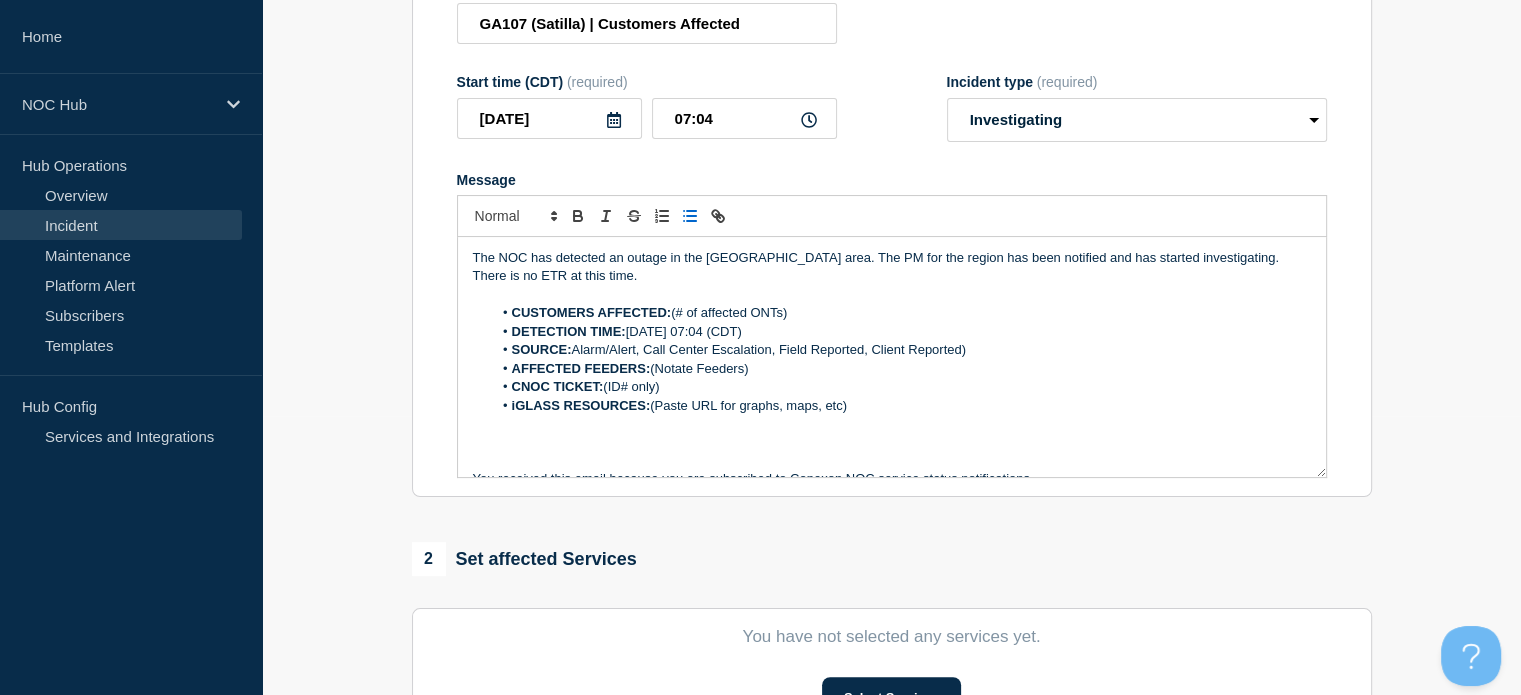 drag, startPoint x: 638, startPoint y: 354, endPoint x: 970, endPoint y: 349, distance: 332.03766 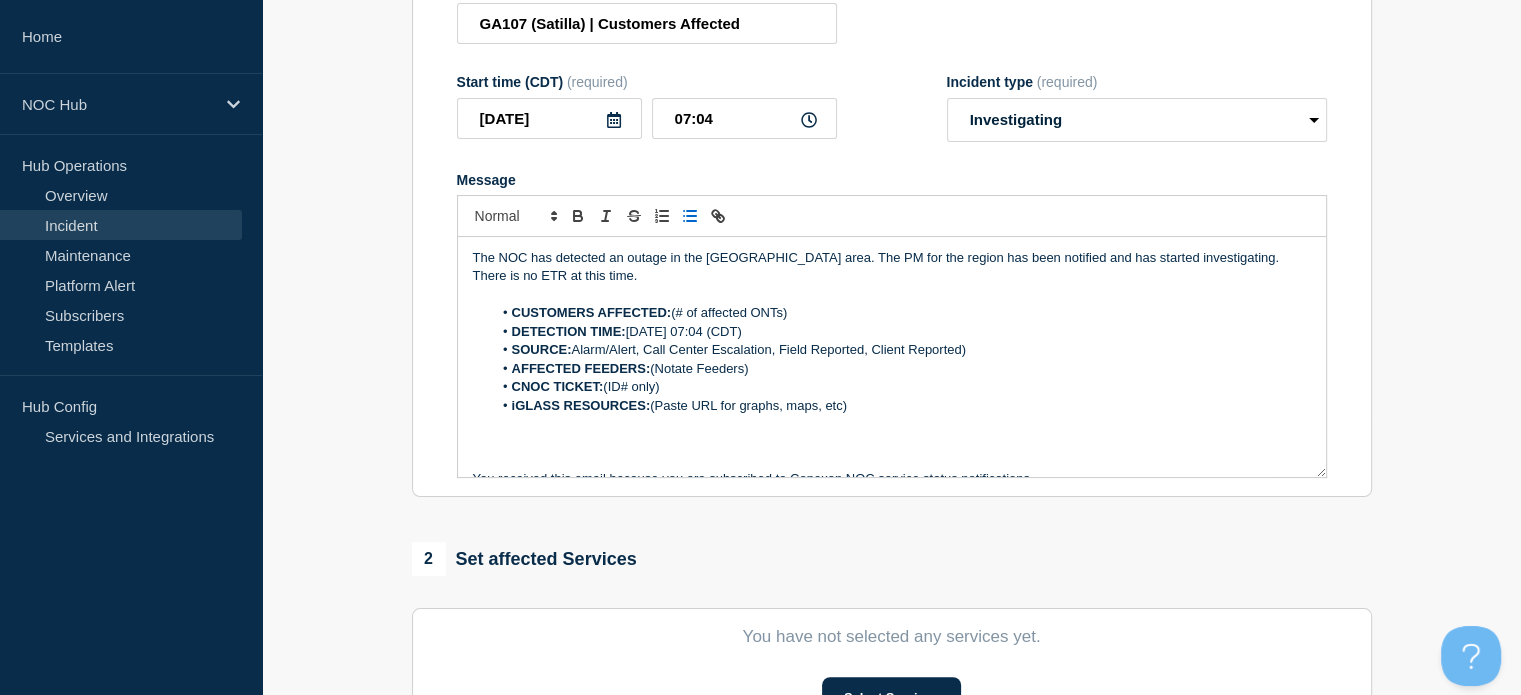click on "SOURCE:  Alarm/Alert, Call Center Escalation, Field Reported, Client Reported)" at bounding box center [901, 350] 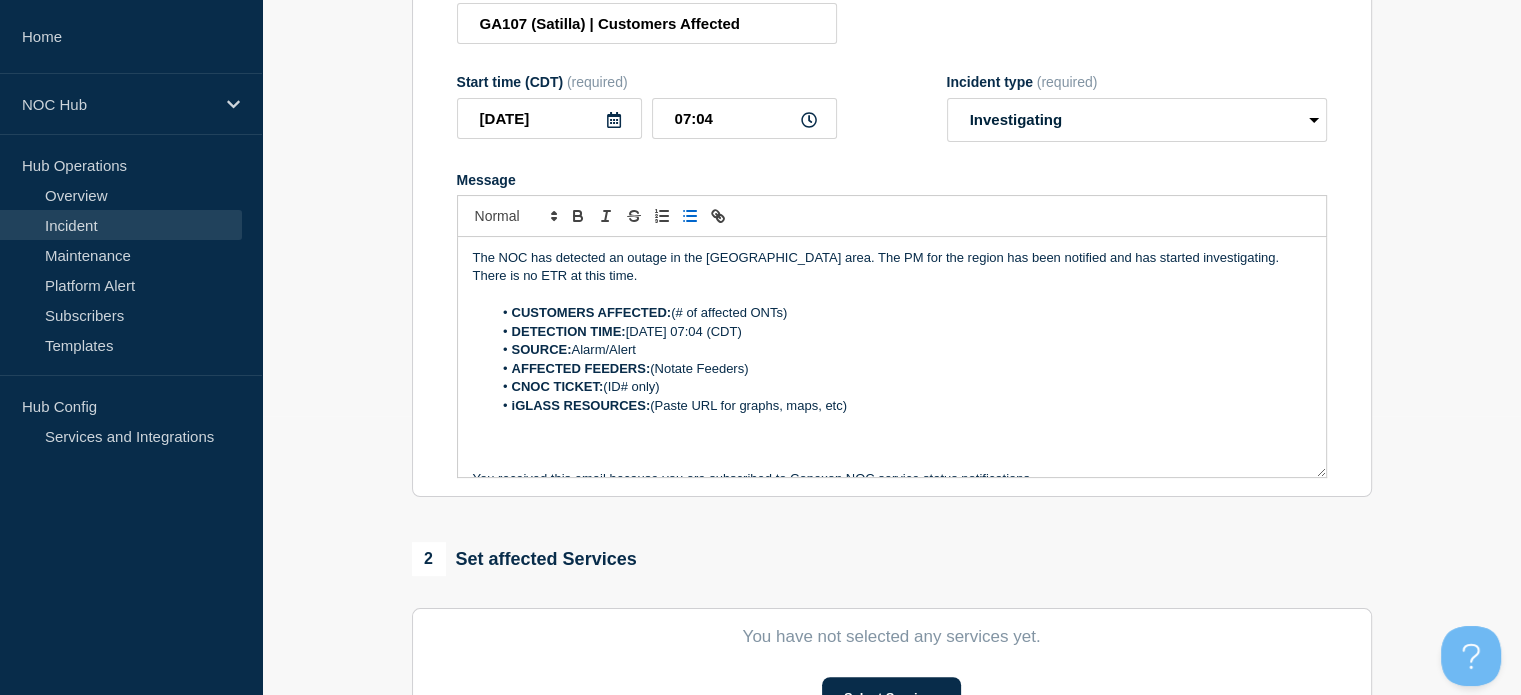 click on "AFFECTED FEEDERS:  (Notate Feeders)" at bounding box center [901, 369] 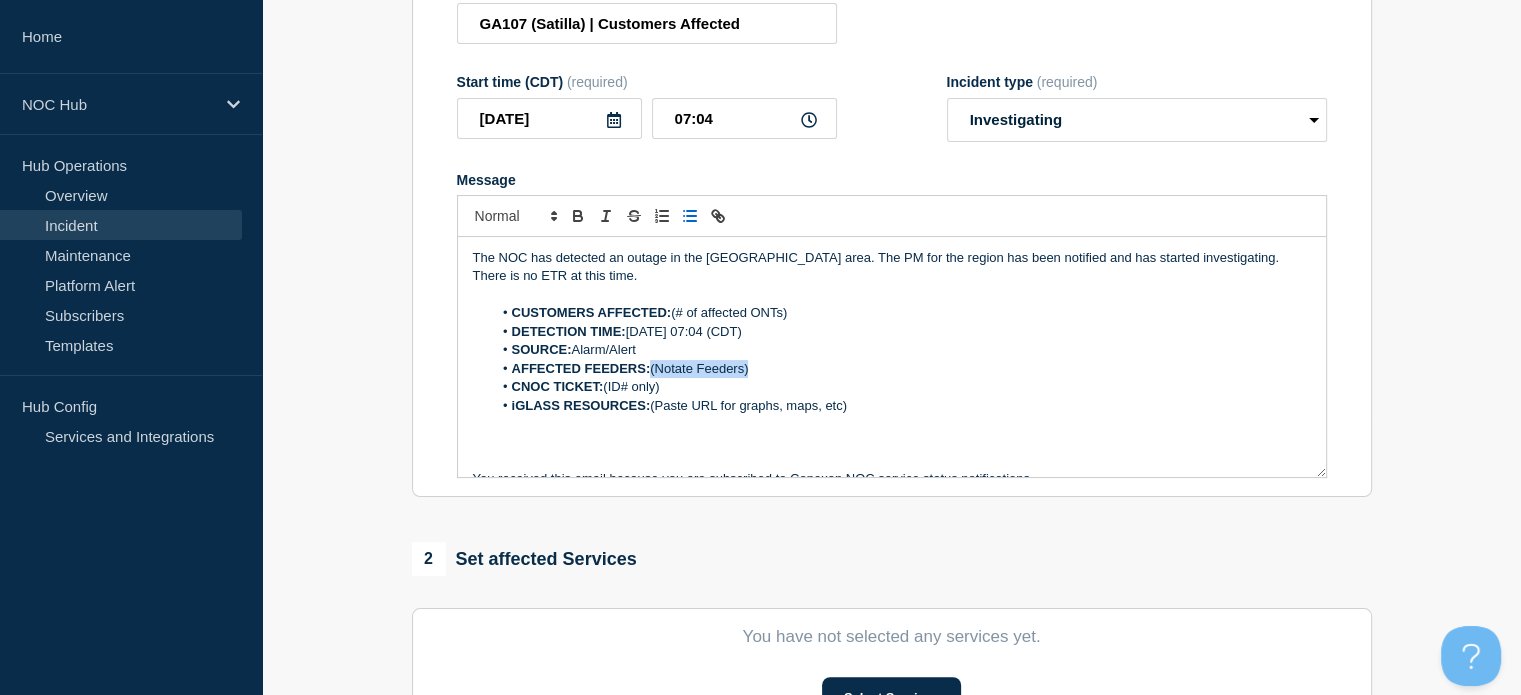 drag, startPoint x: 793, startPoint y: 373, endPoint x: 653, endPoint y: 376, distance: 140.03214 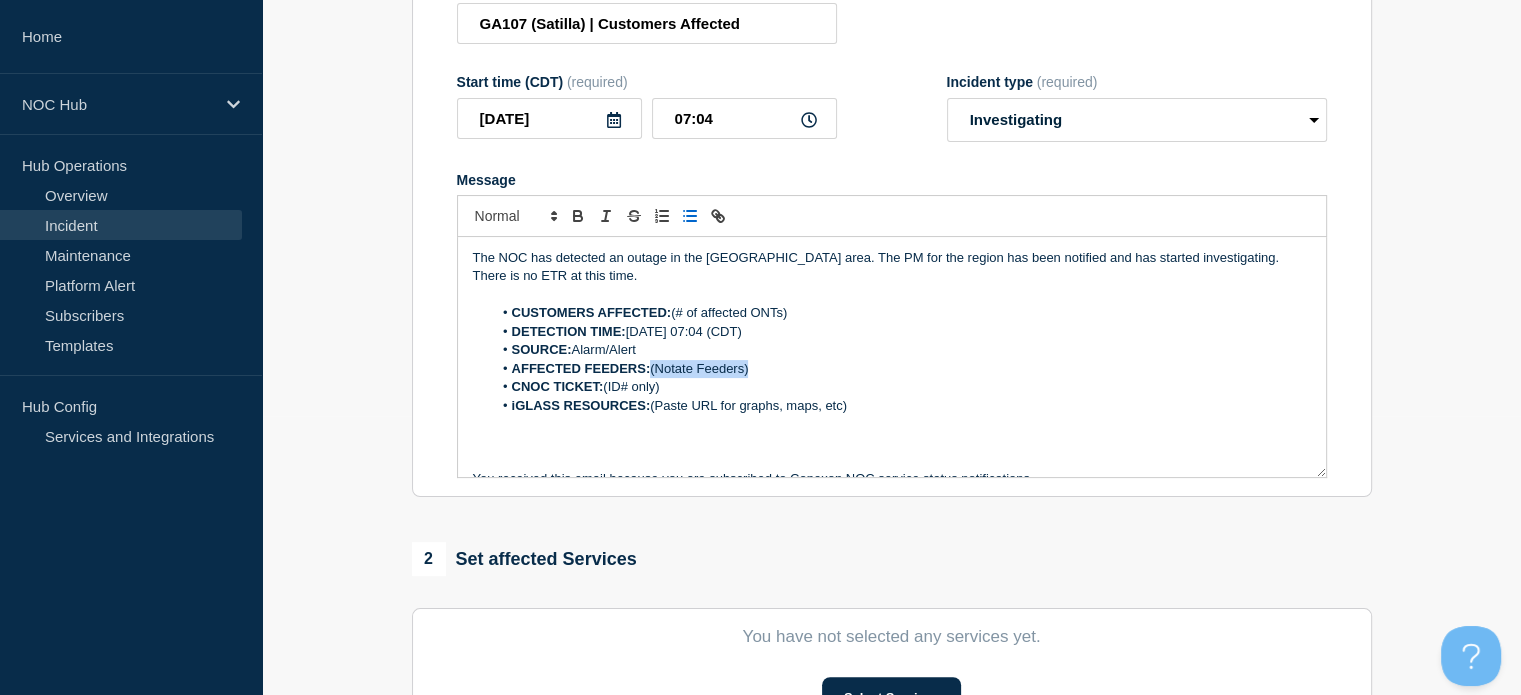 click on "AFFECTED FEEDERS:  (Notate Feeders)" at bounding box center (901, 369) 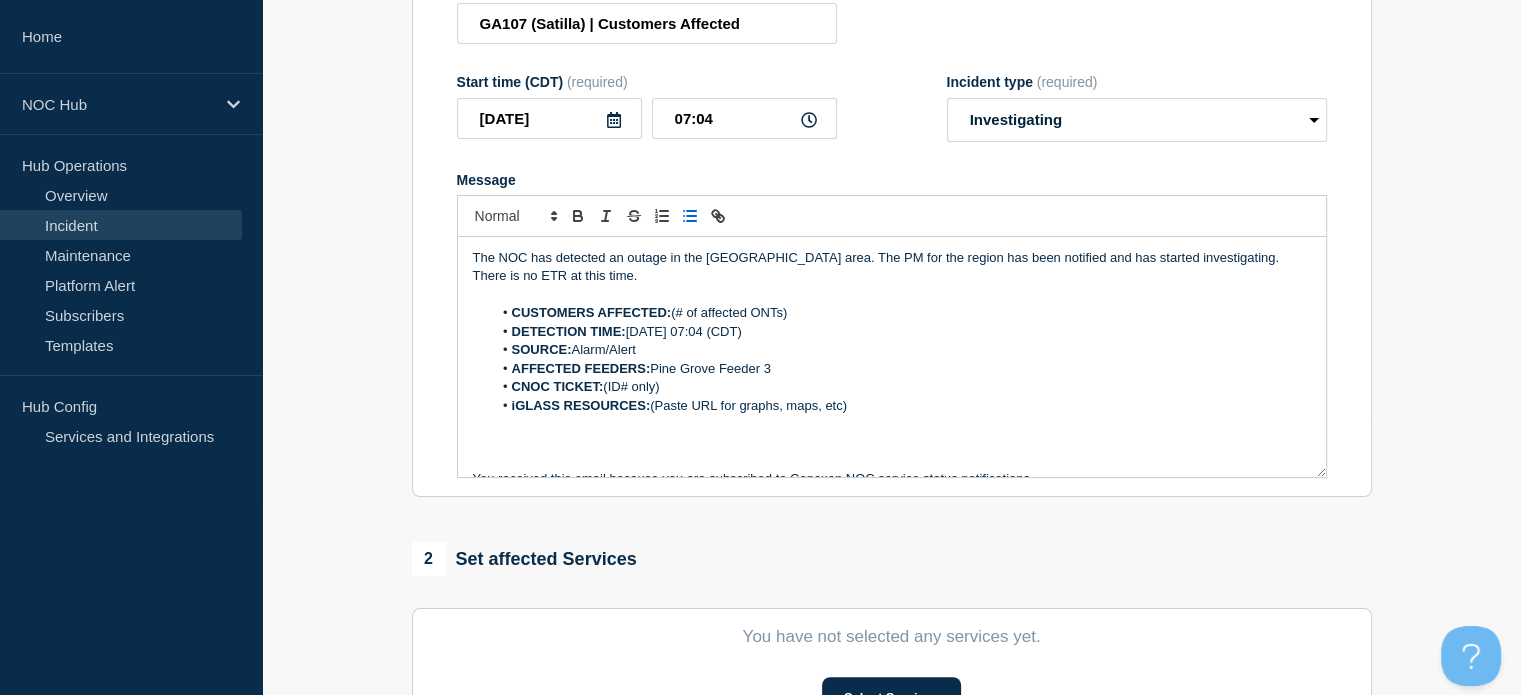 drag, startPoint x: 728, startPoint y: 393, endPoint x: 606, endPoint y: 396, distance: 122.03688 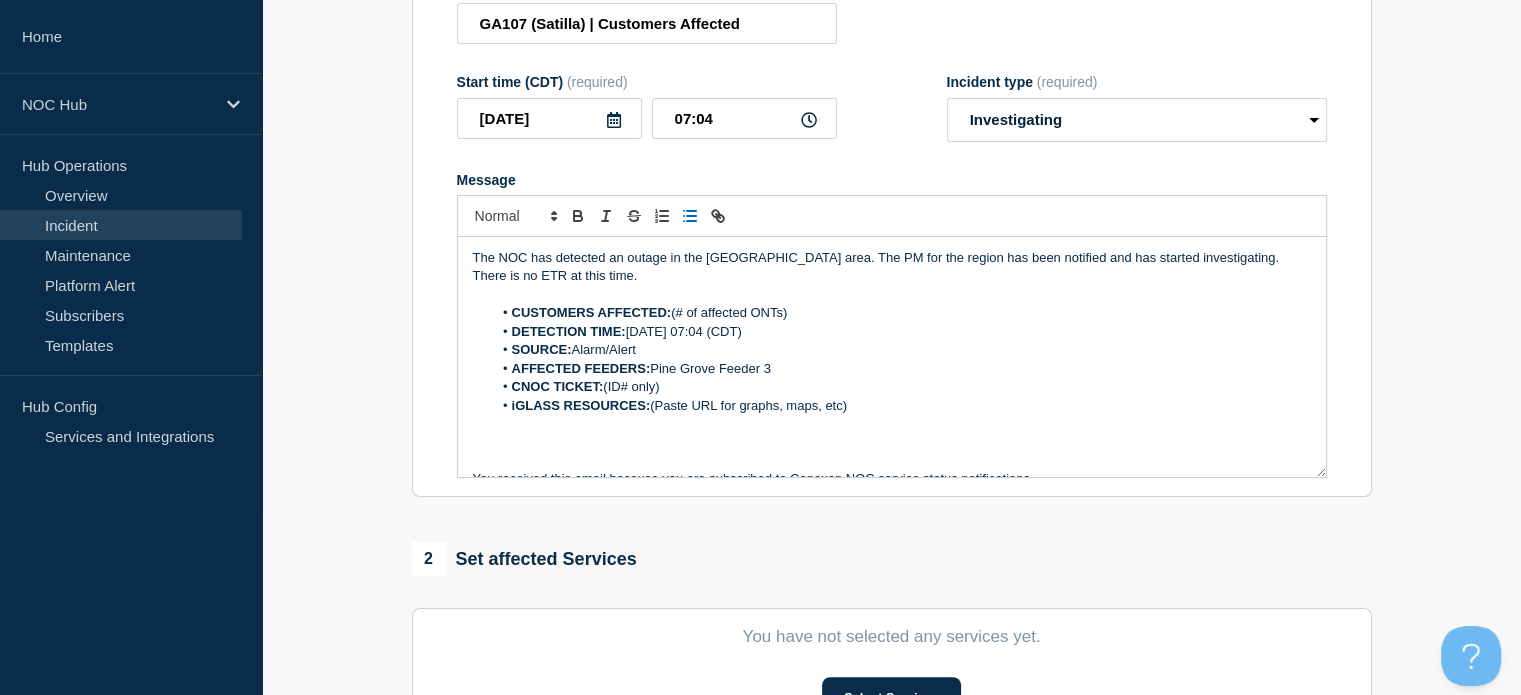 click on "CNOC TICKET:  (ID# only)" at bounding box center (901, 387) 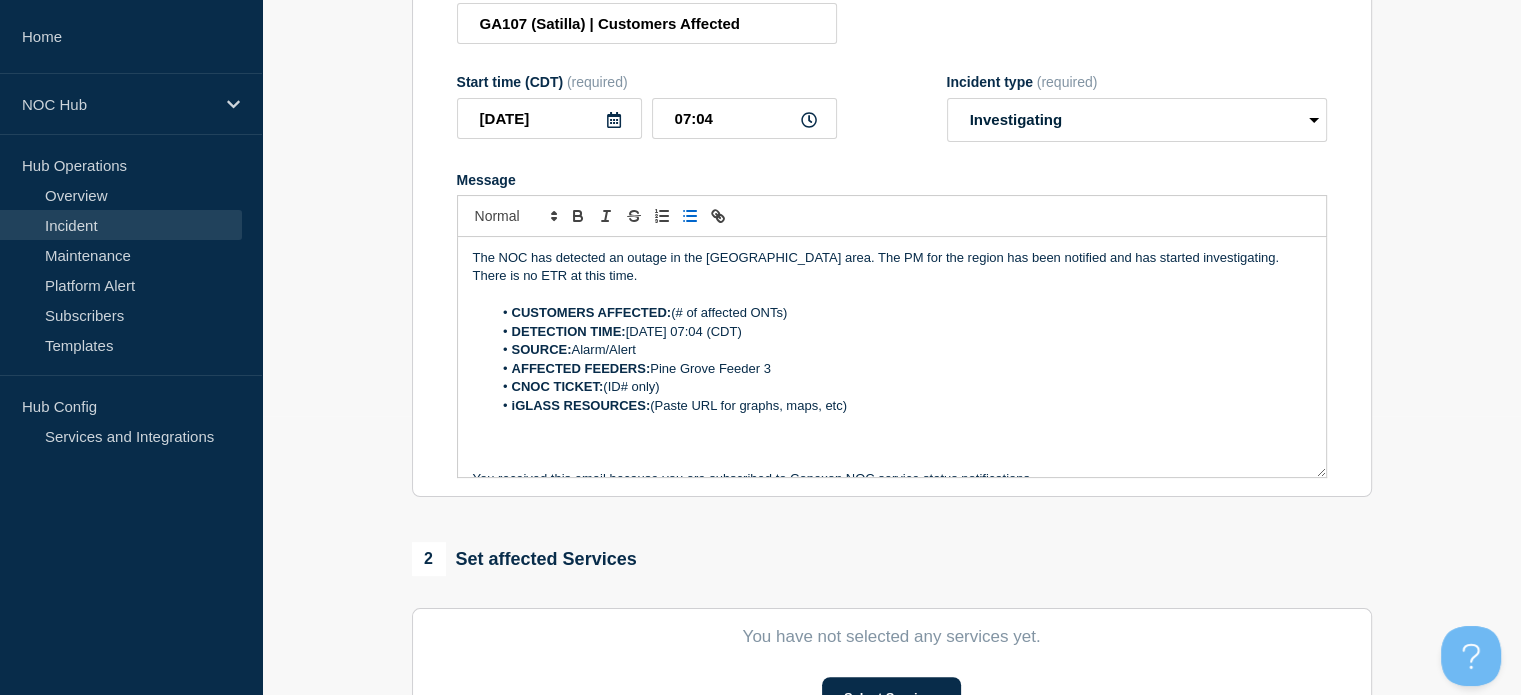 drag, startPoint x: 812, startPoint y: 319, endPoint x: 674, endPoint y: 322, distance: 138.03261 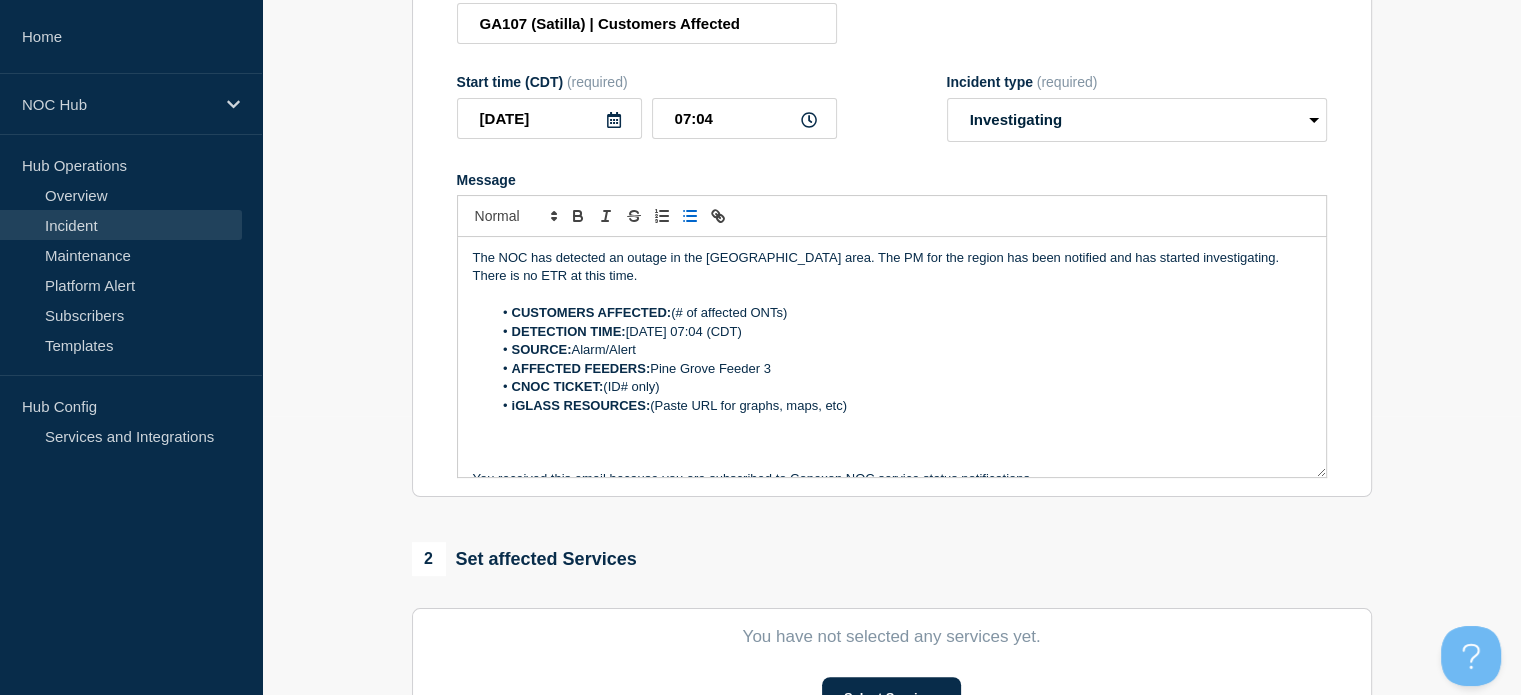 click on "CUSTOMERS AFFECTED:  (# of affected ONTs)" at bounding box center (901, 313) 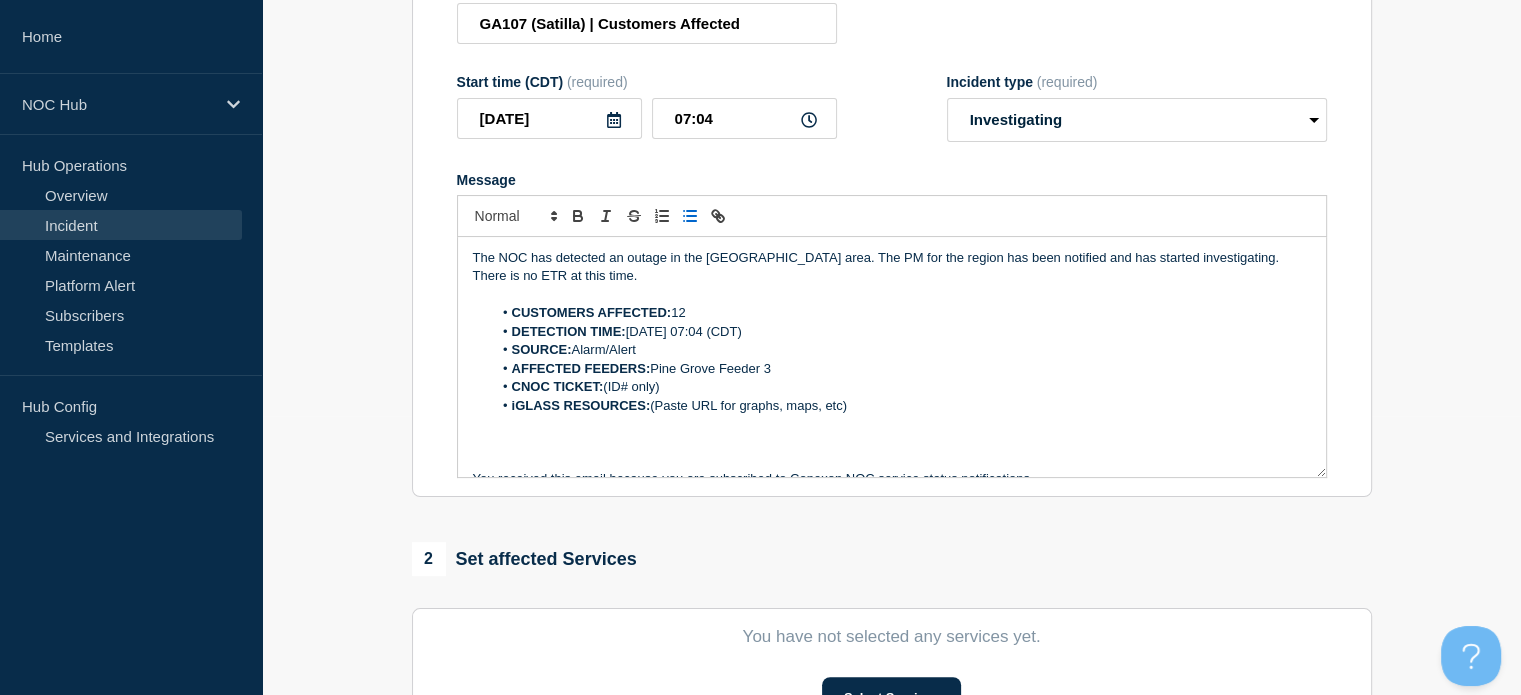 drag, startPoint x: 676, startPoint y: 385, endPoint x: 605, endPoint y: 387, distance: 71.02816 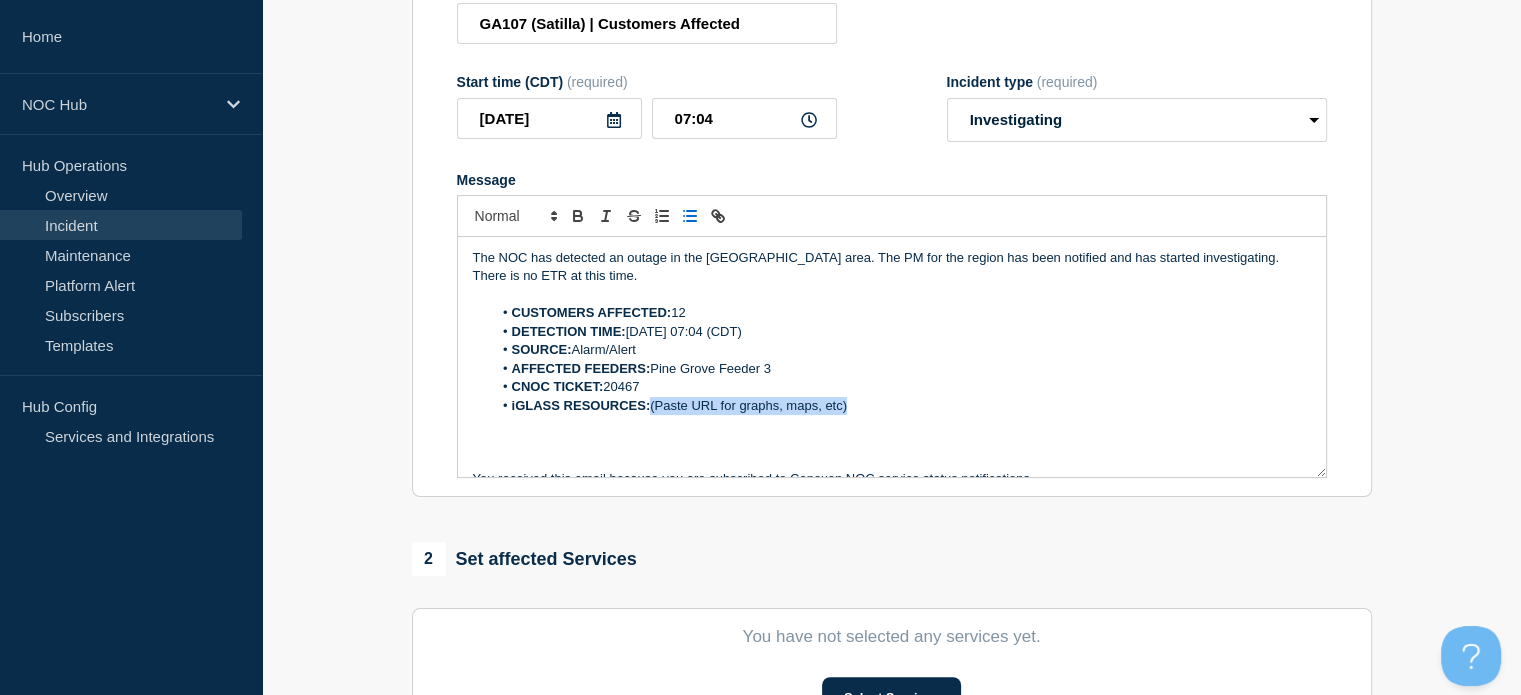 drag, startPoint x: 876, startPoint y: 411, endPoint x: 655, endPoint y: 405, distance: 221.08144 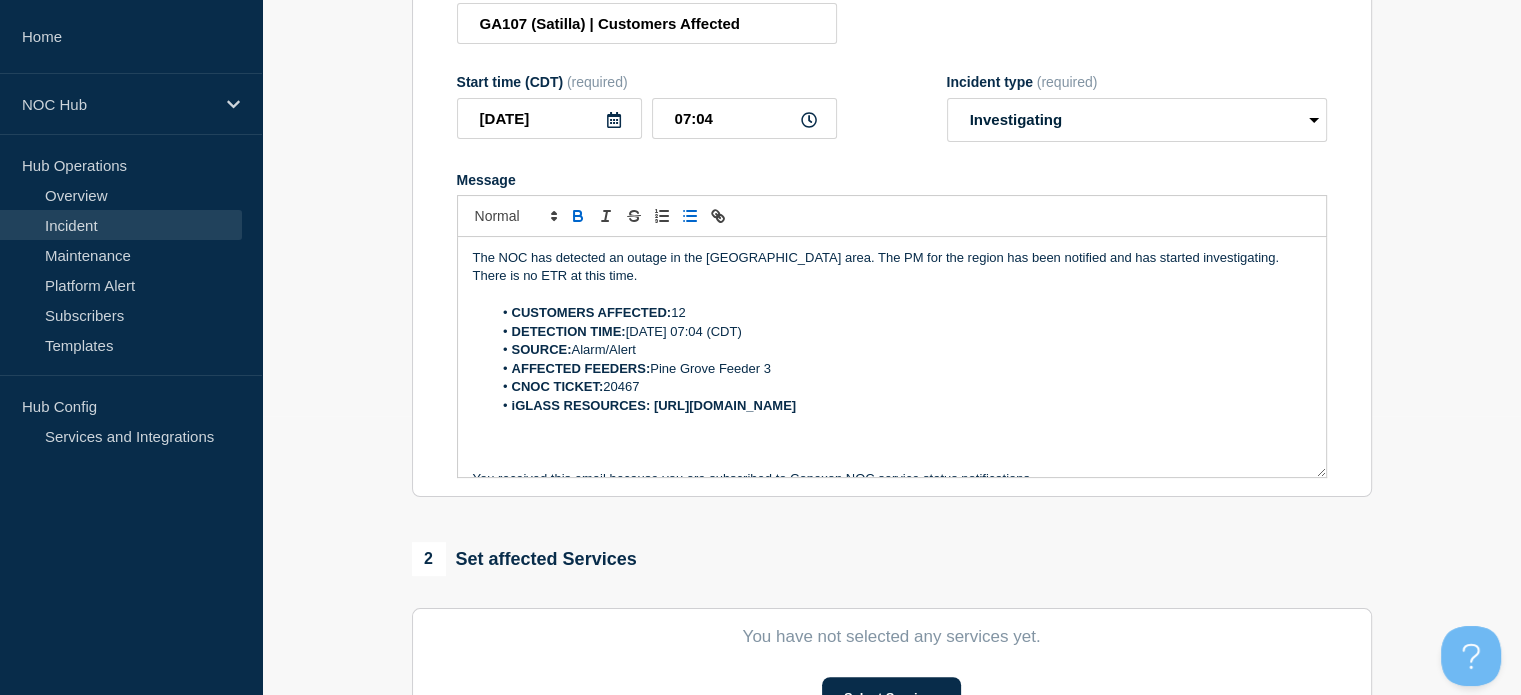 drag, startPoint x: 1001, startPoint y: 431, endPoint x: 655, endPoint y: 408, distance: 346.7636 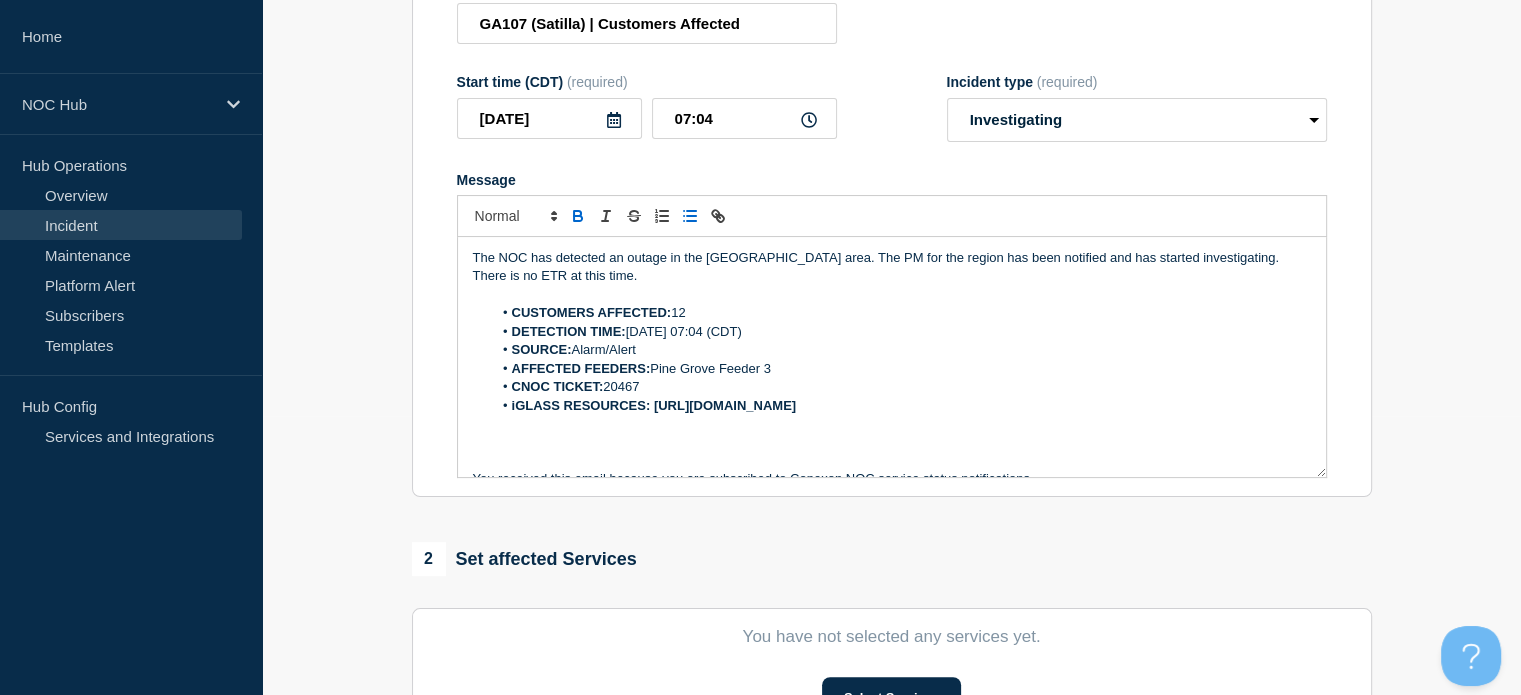 click on "iGLASS RESOURCES: https://noc.iglass.net/jglass/maps/igo/conexon-connect/devices/smx__GA107%20(Satilla):PINE%20GROVE%20Feeder%203" at bounding box center [901, 406] 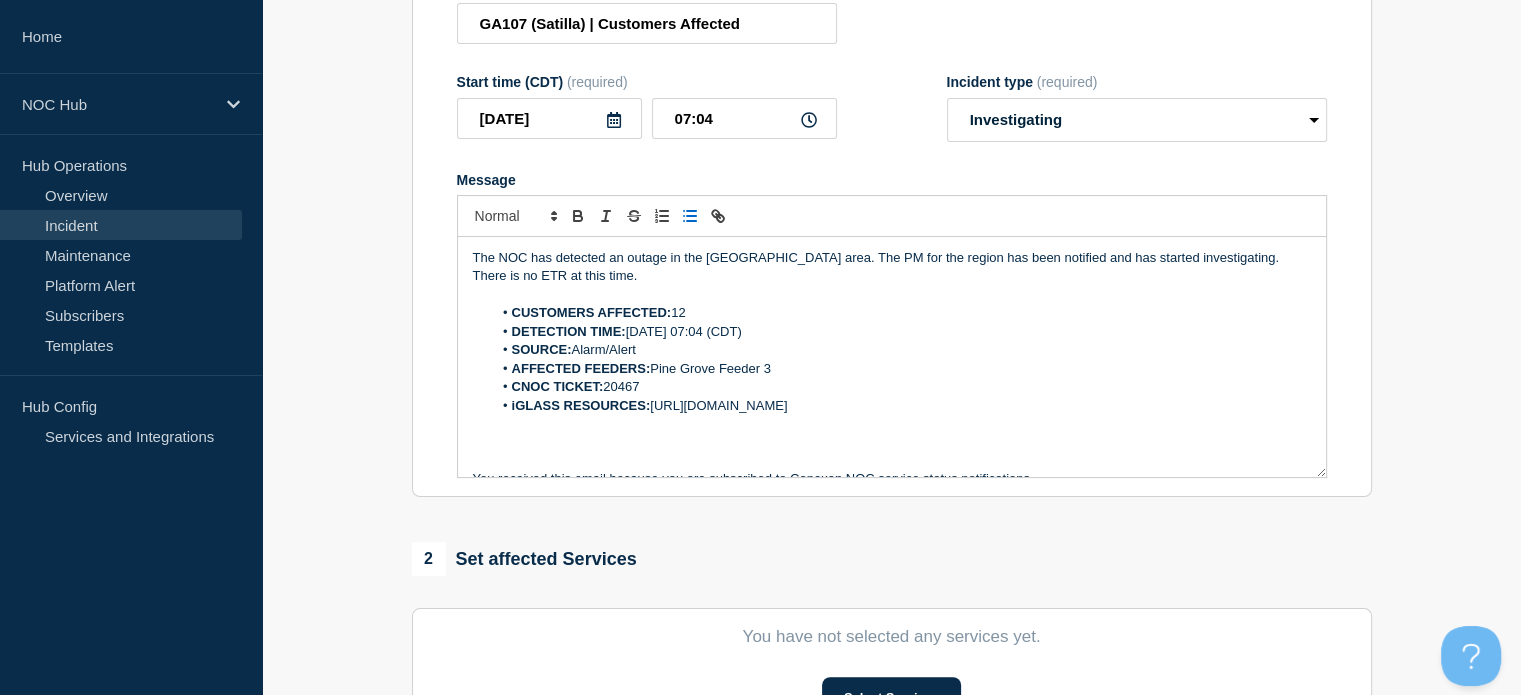 scroll, scrollTop: 79, scrollLeft: 0, axis: vertical 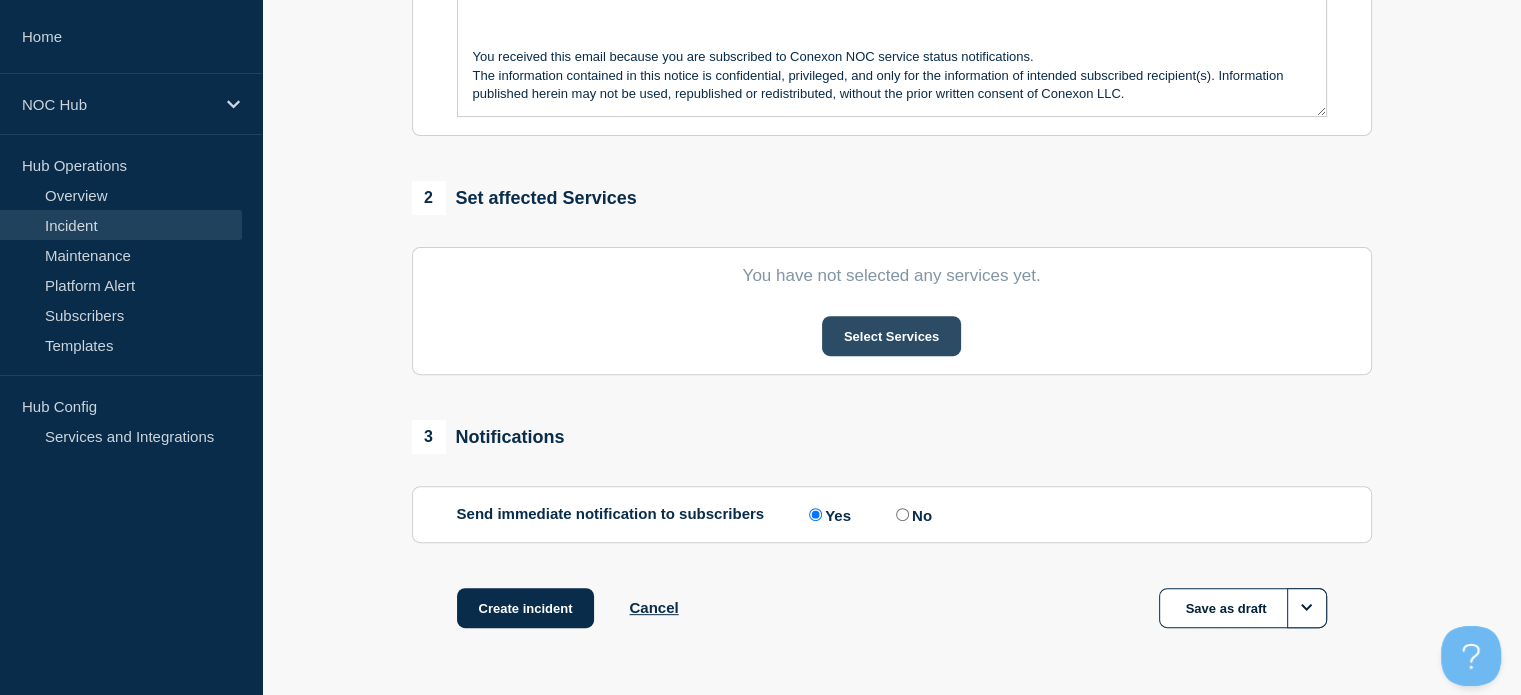 click on "Select Services" at bounding box center (891, 336) 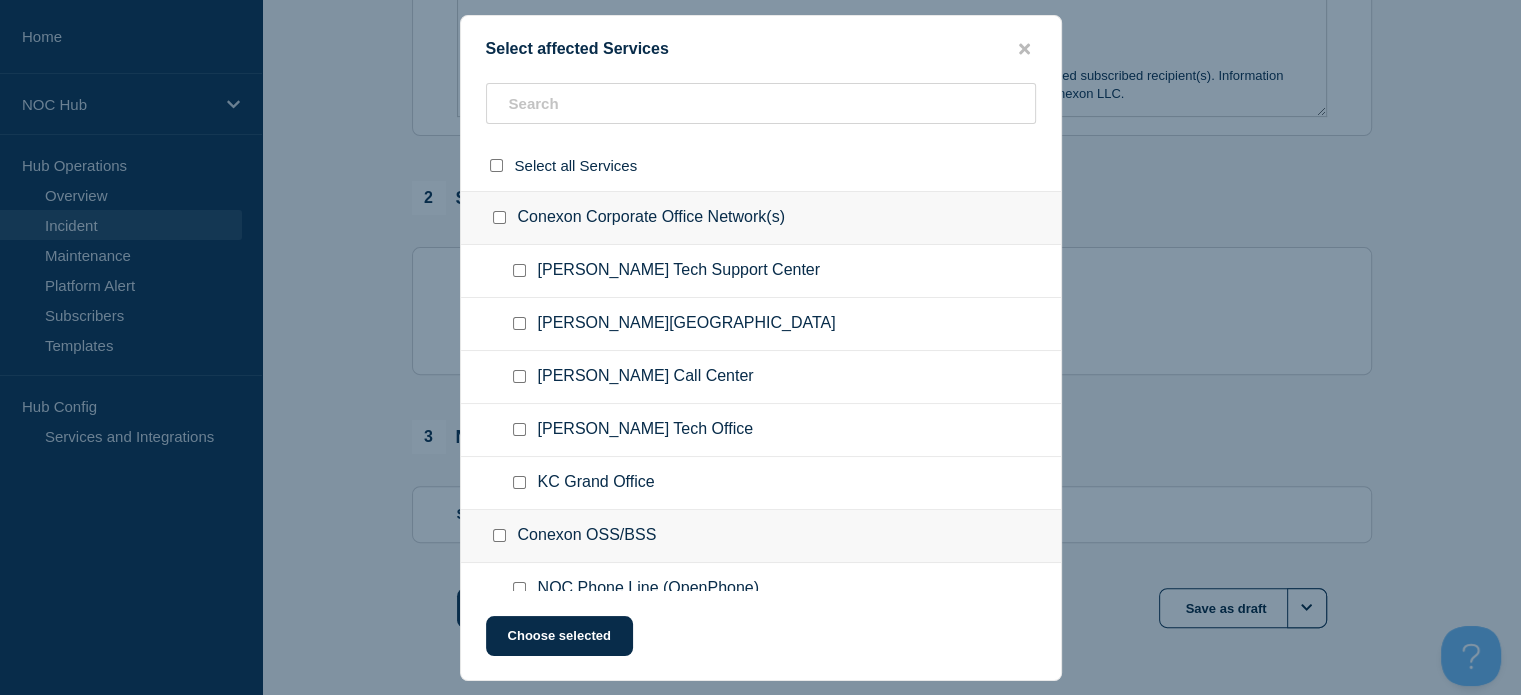 click on "Jackson Call Center" 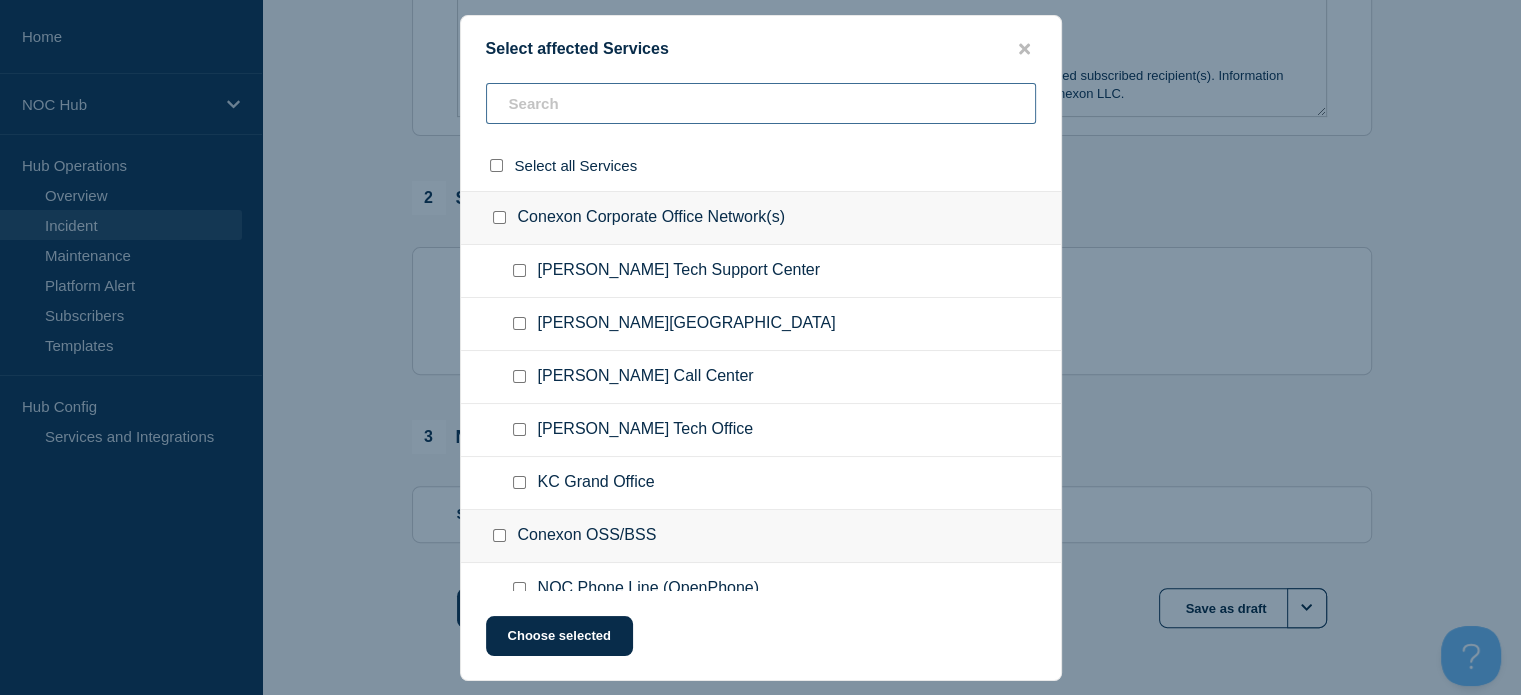 click at bounding box center (761, 103) 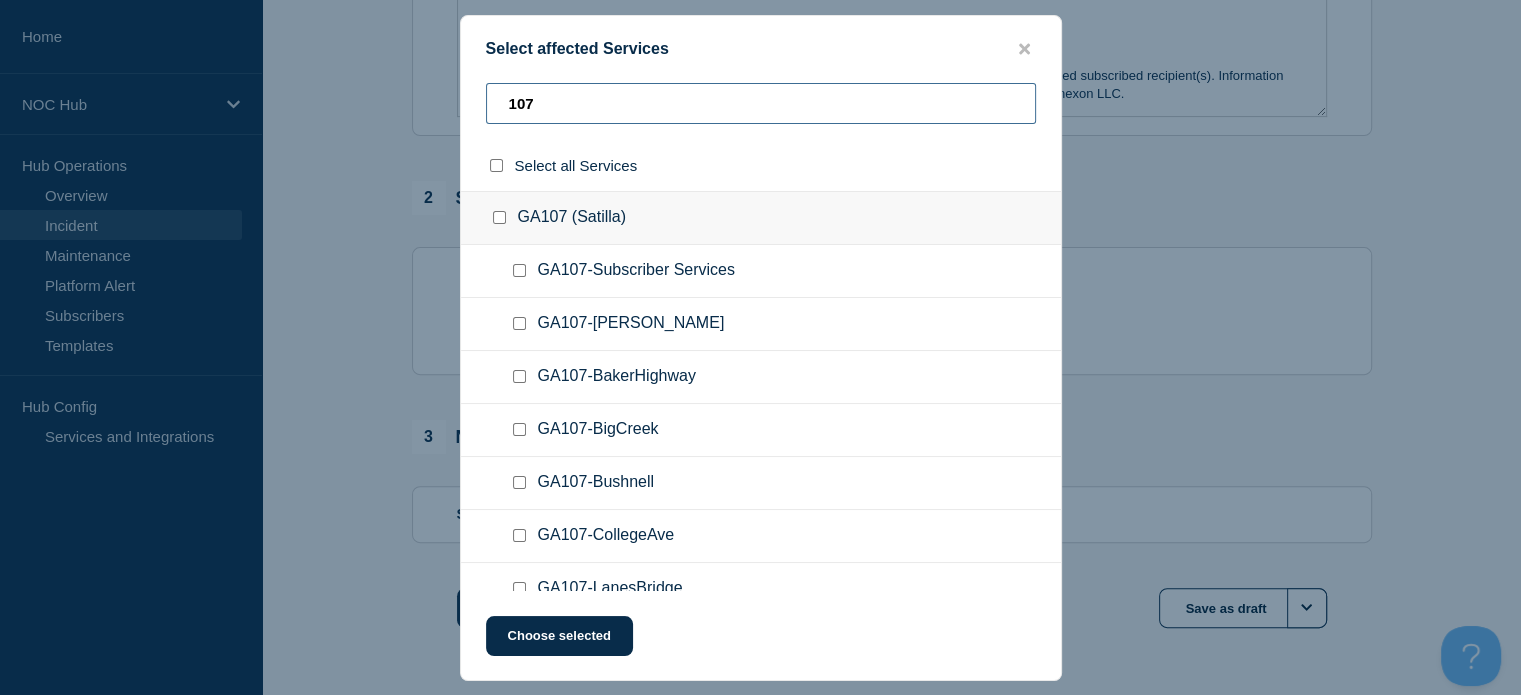 type on "107" 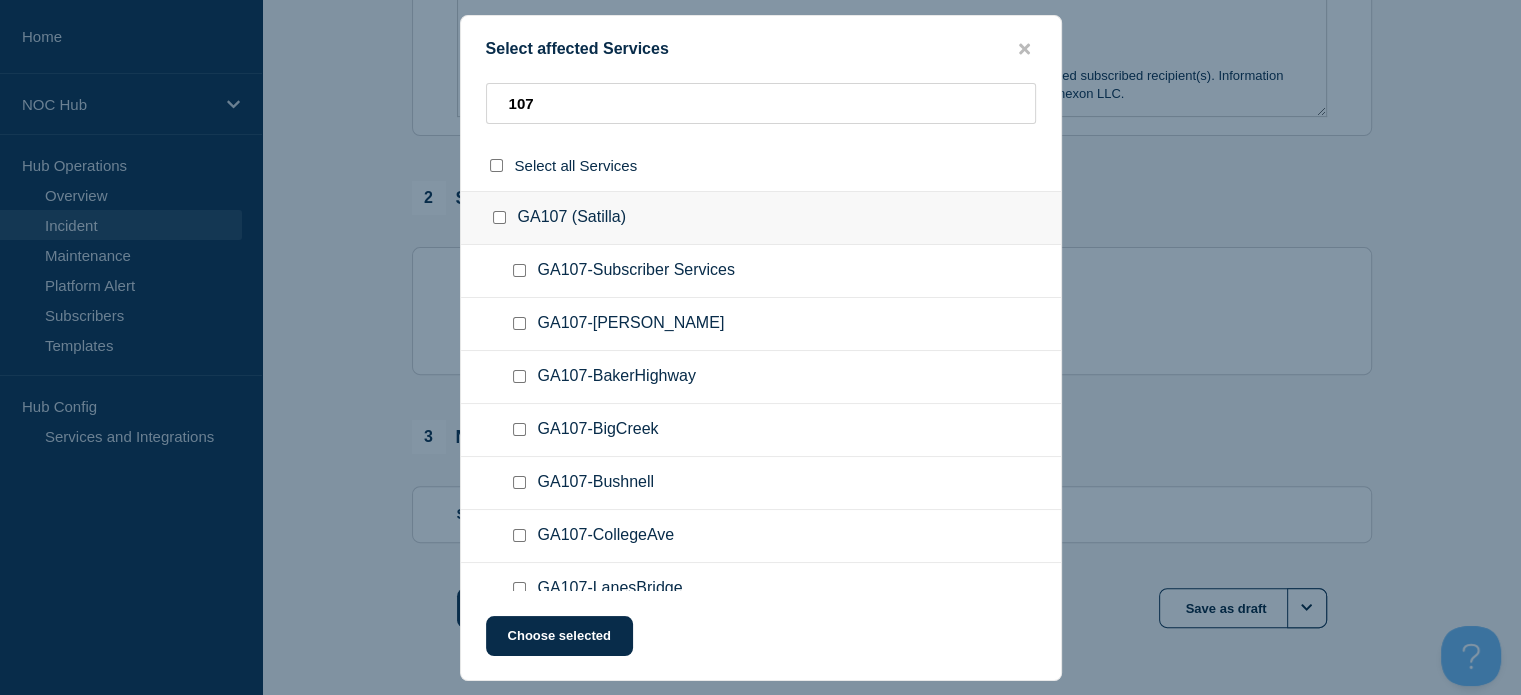 click at bounding box center [519, 270] 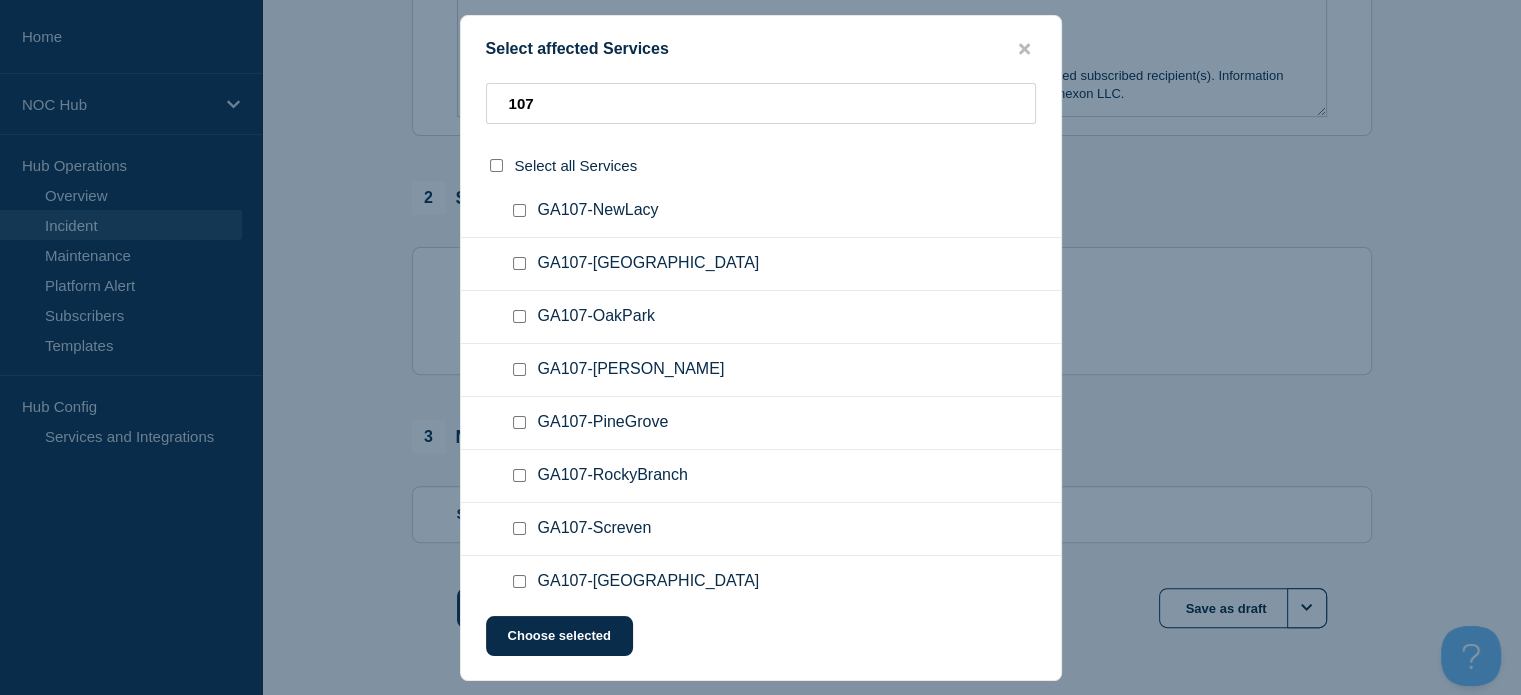 scroll, scrollTop: 440, scrollLeft: 0, axis: vertical 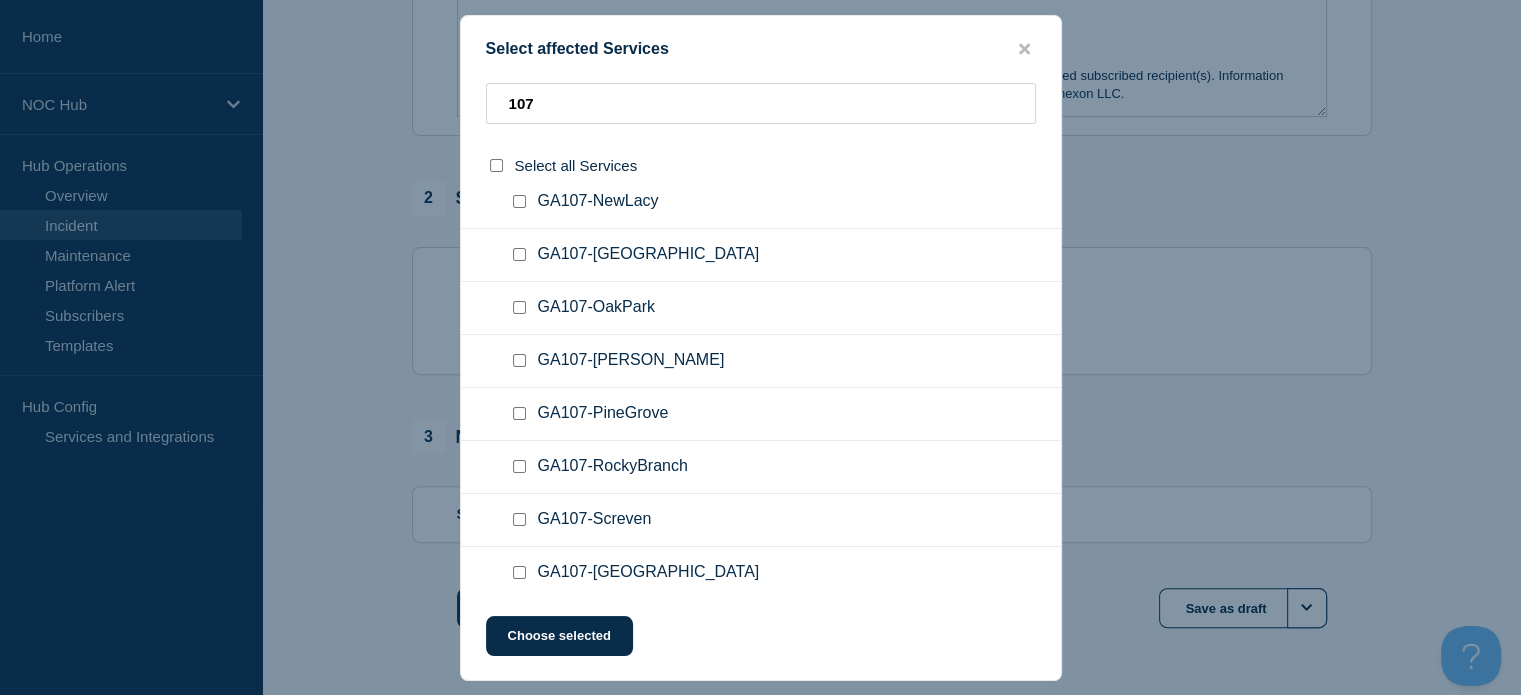 click at bounding box center (519, 413) 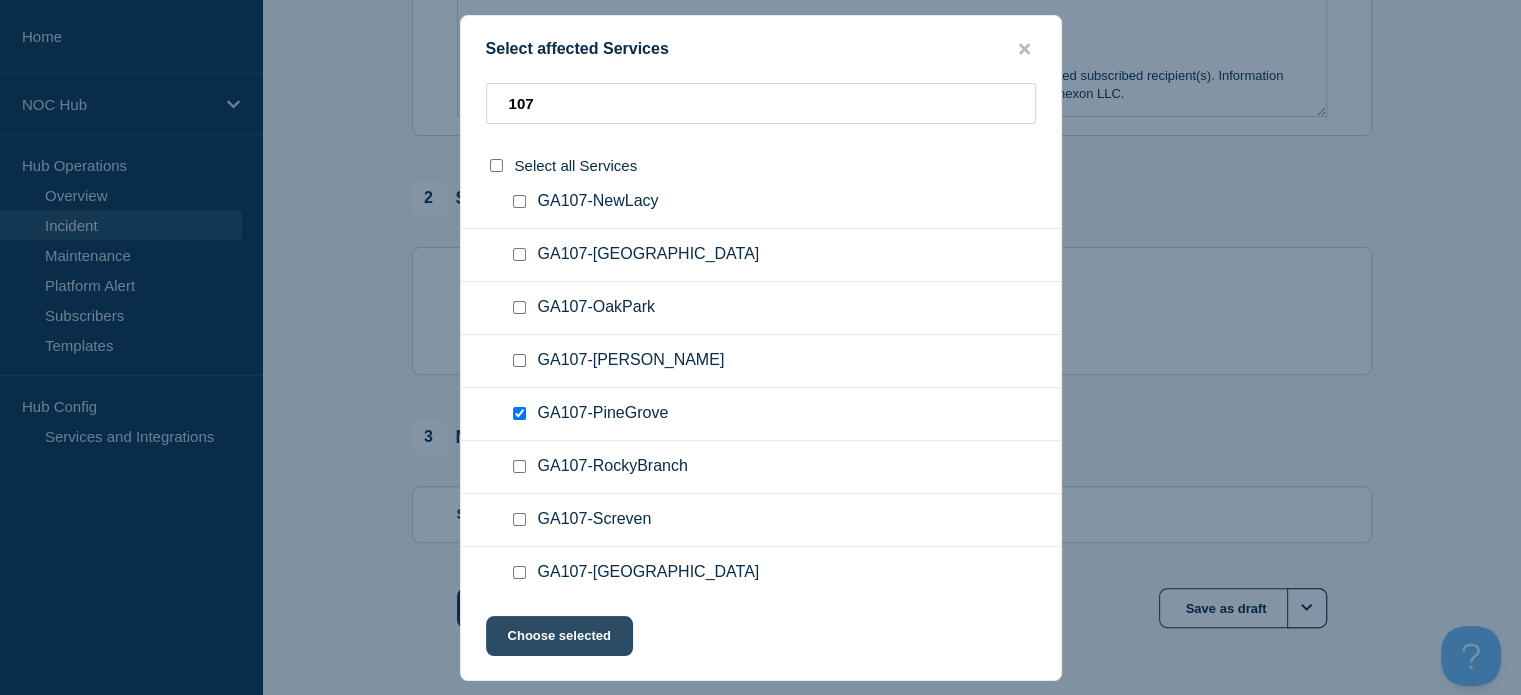 click on "Choose selected" 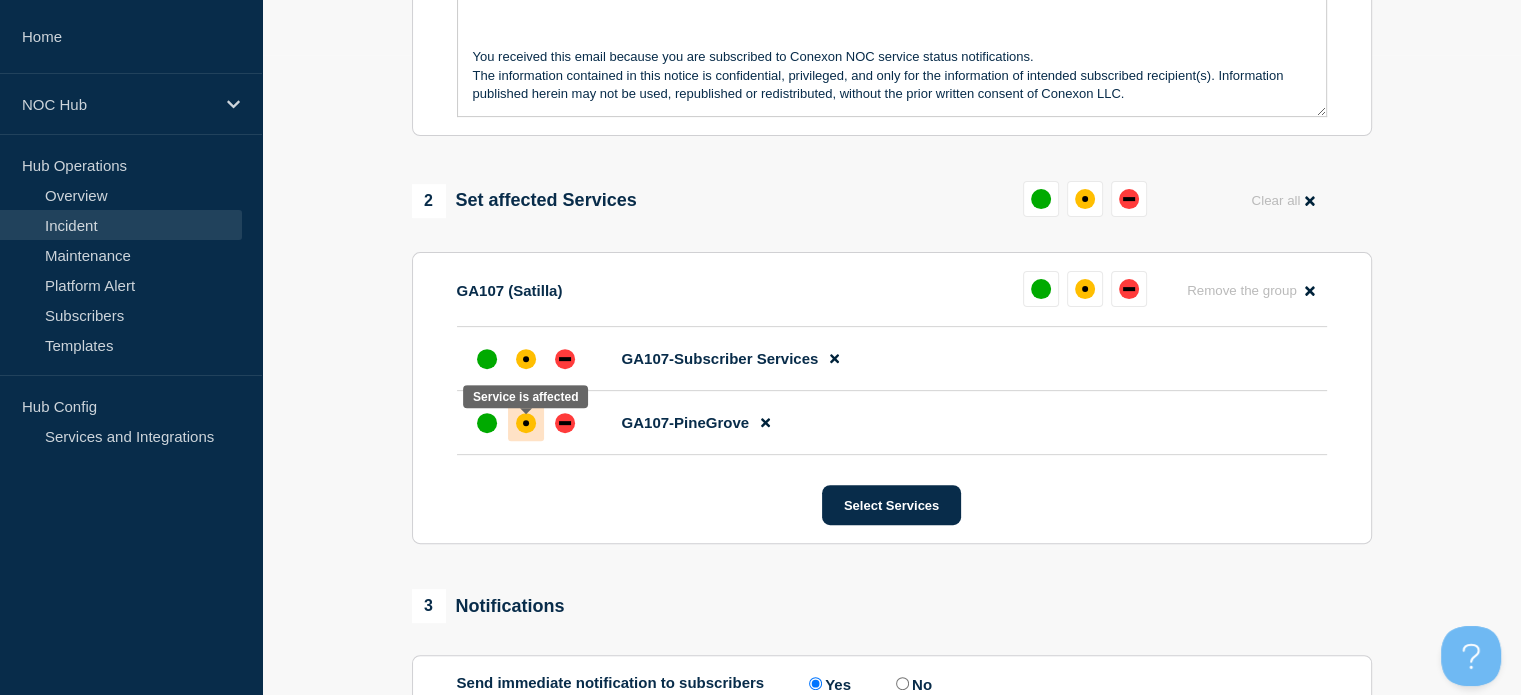 click at bounding box center [526, 423] 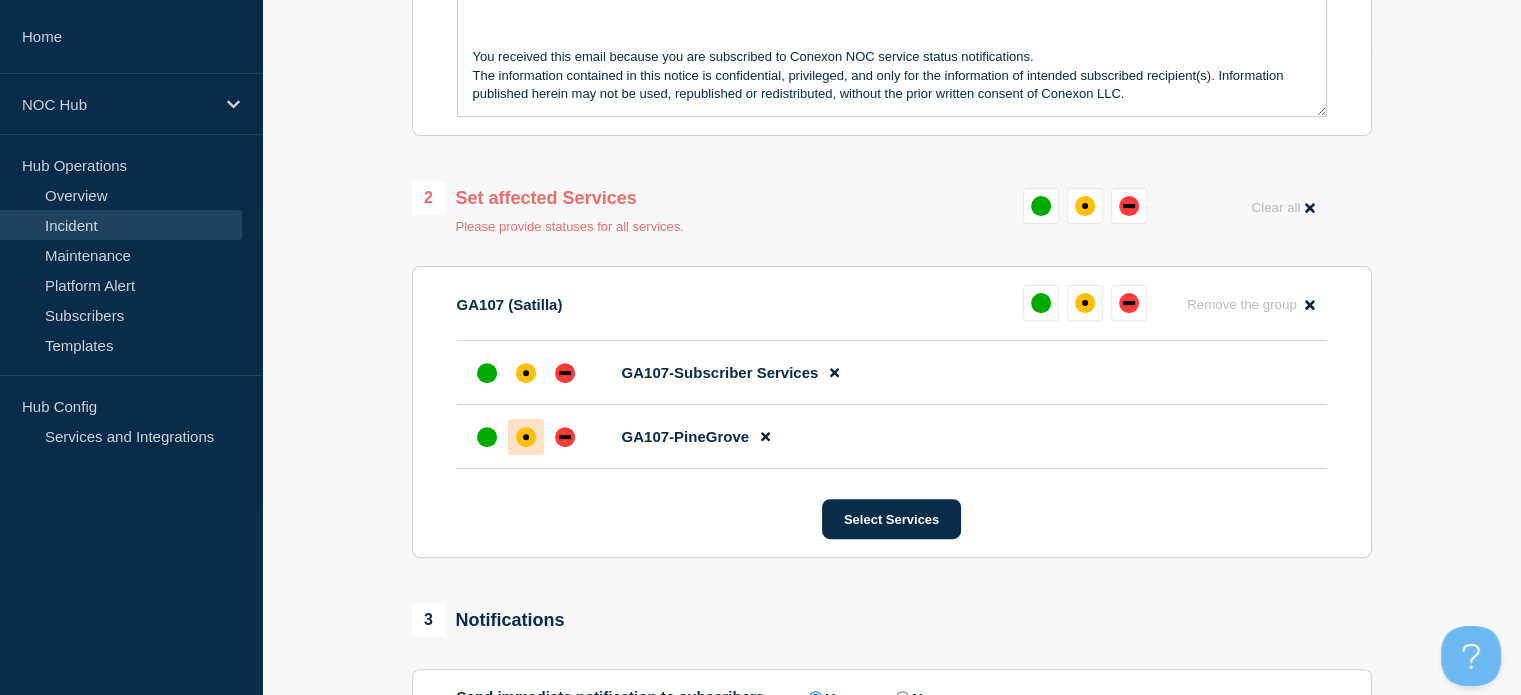click on "GA107-Subscriber Services" 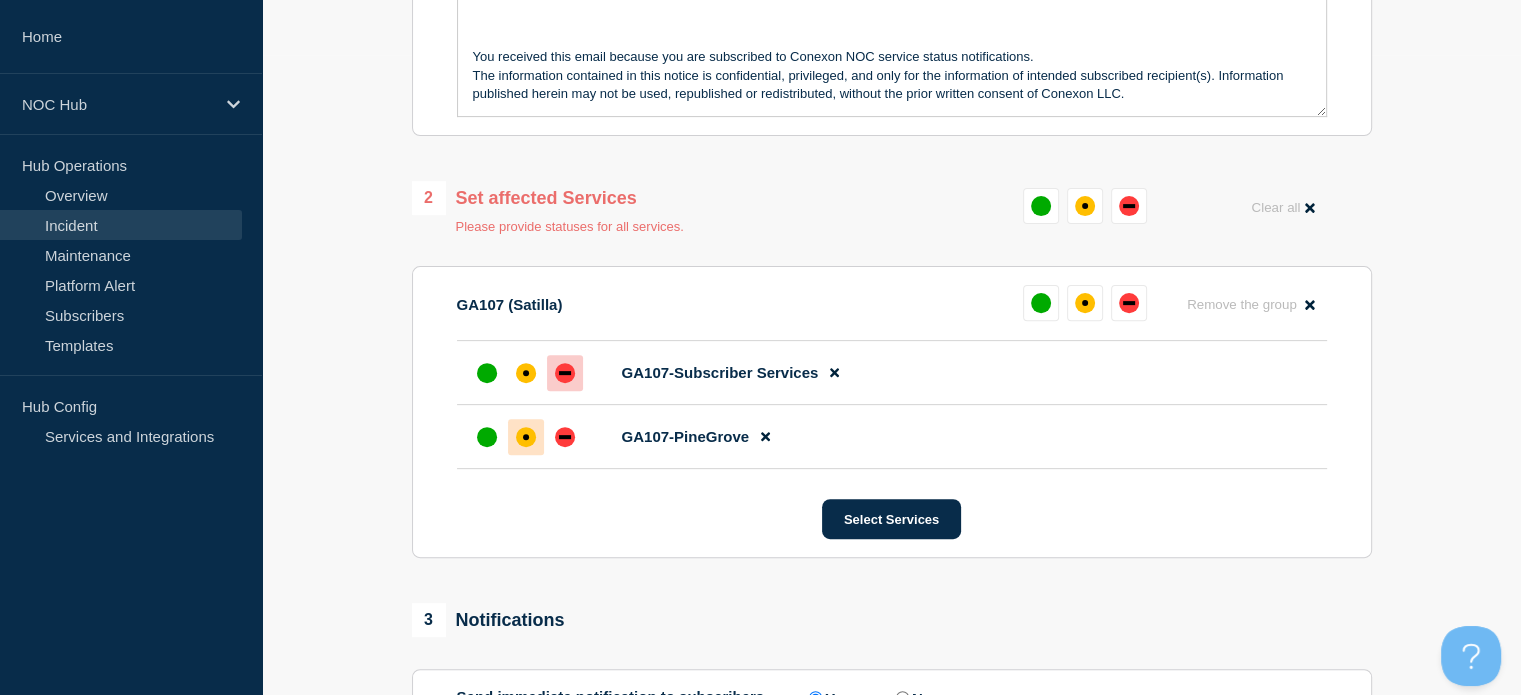 click at bounding box center (565, 373) 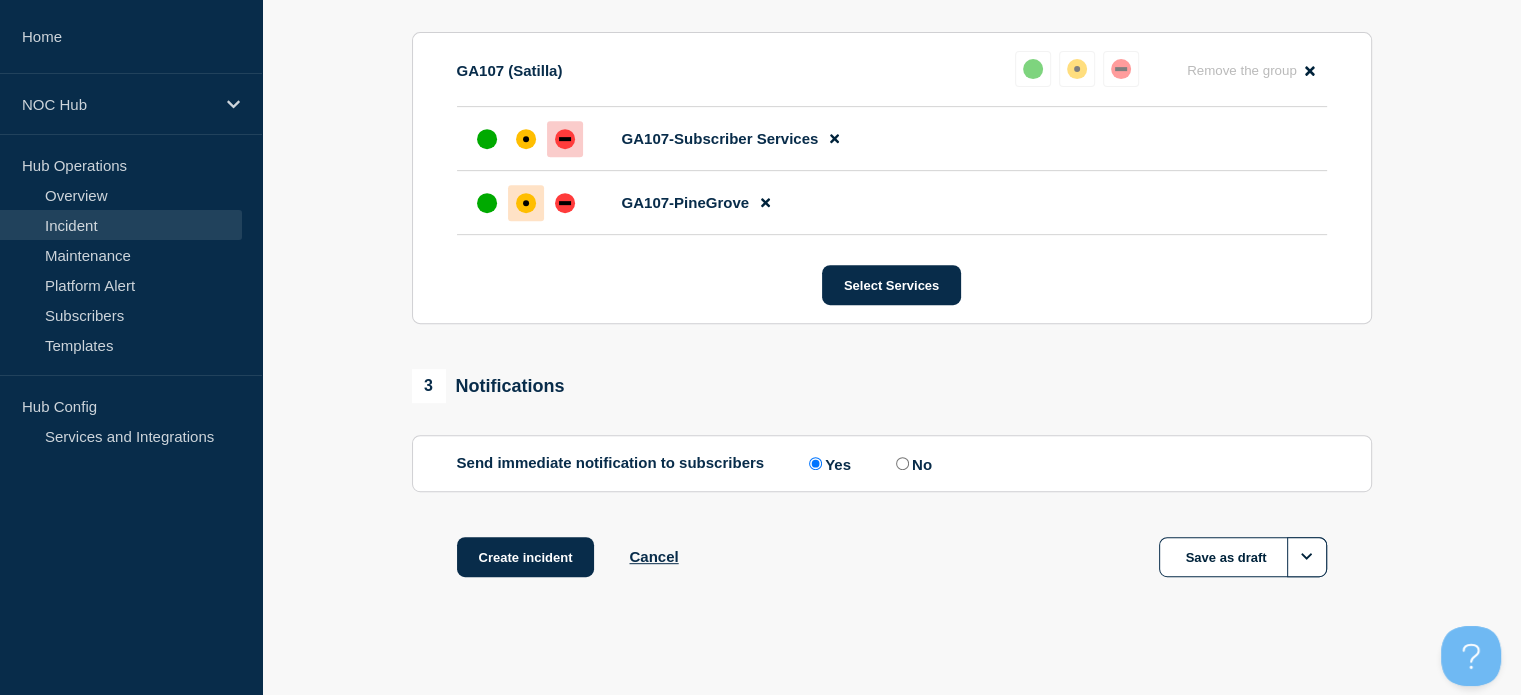 scroll, scrollTop: 880, scrollLeft: 0, axis: vertical 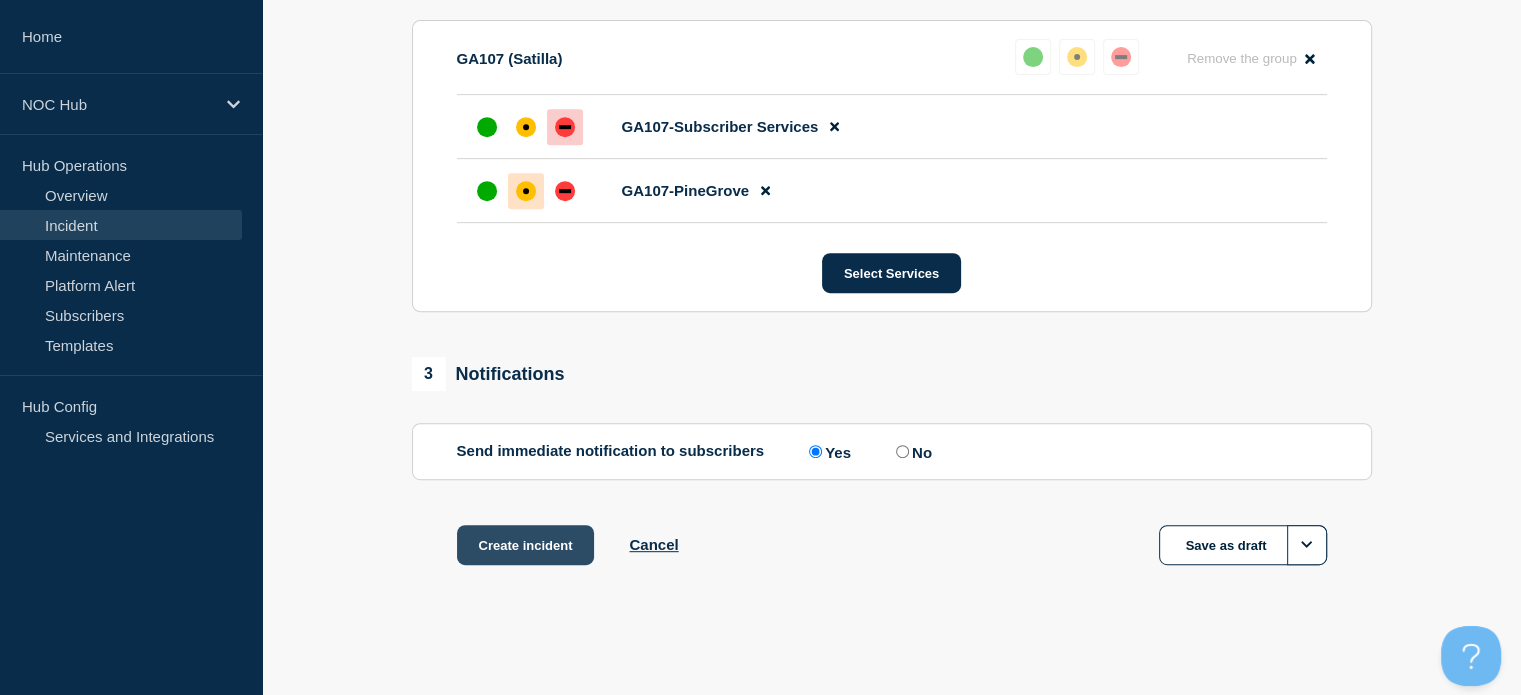 click on "Create incident" at bounding box center (526, 545) 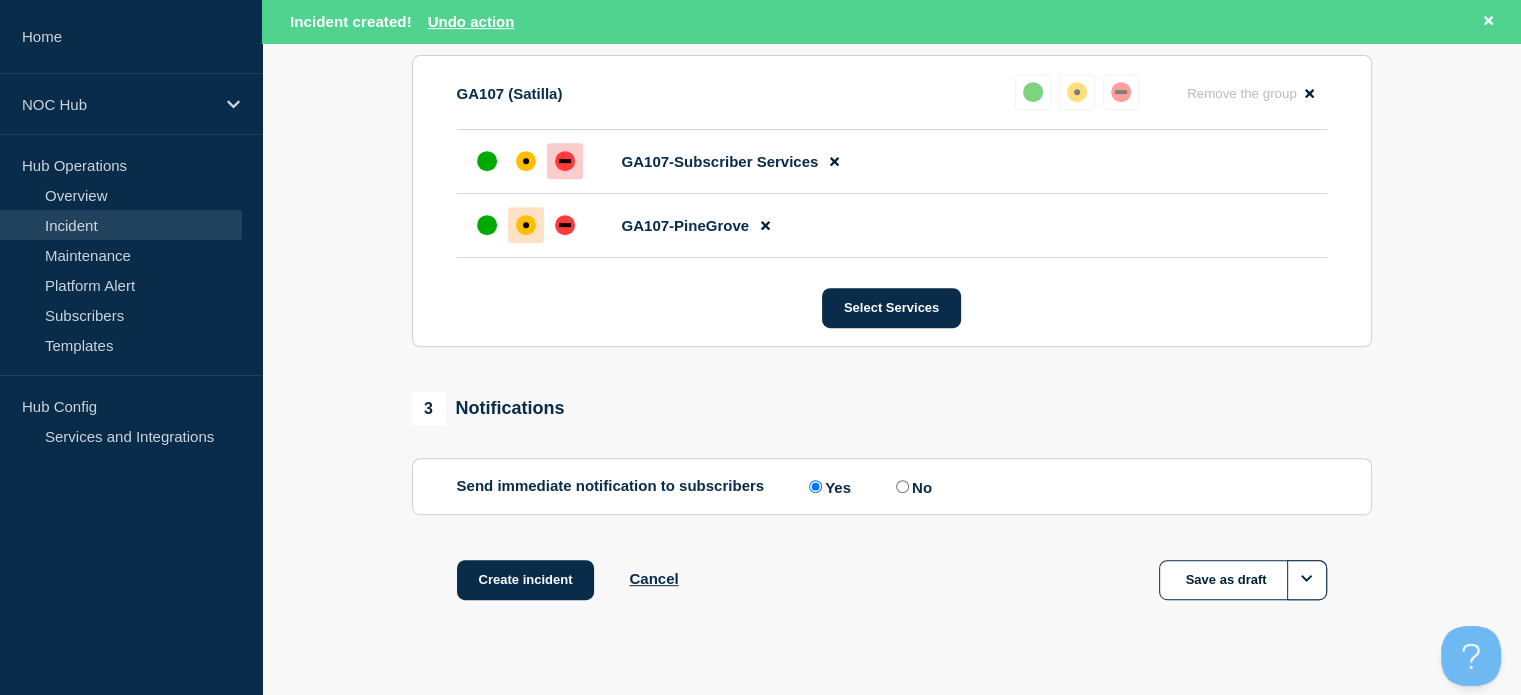 scroll, scrollTop: 0, scrollLeft: 0, axis: both 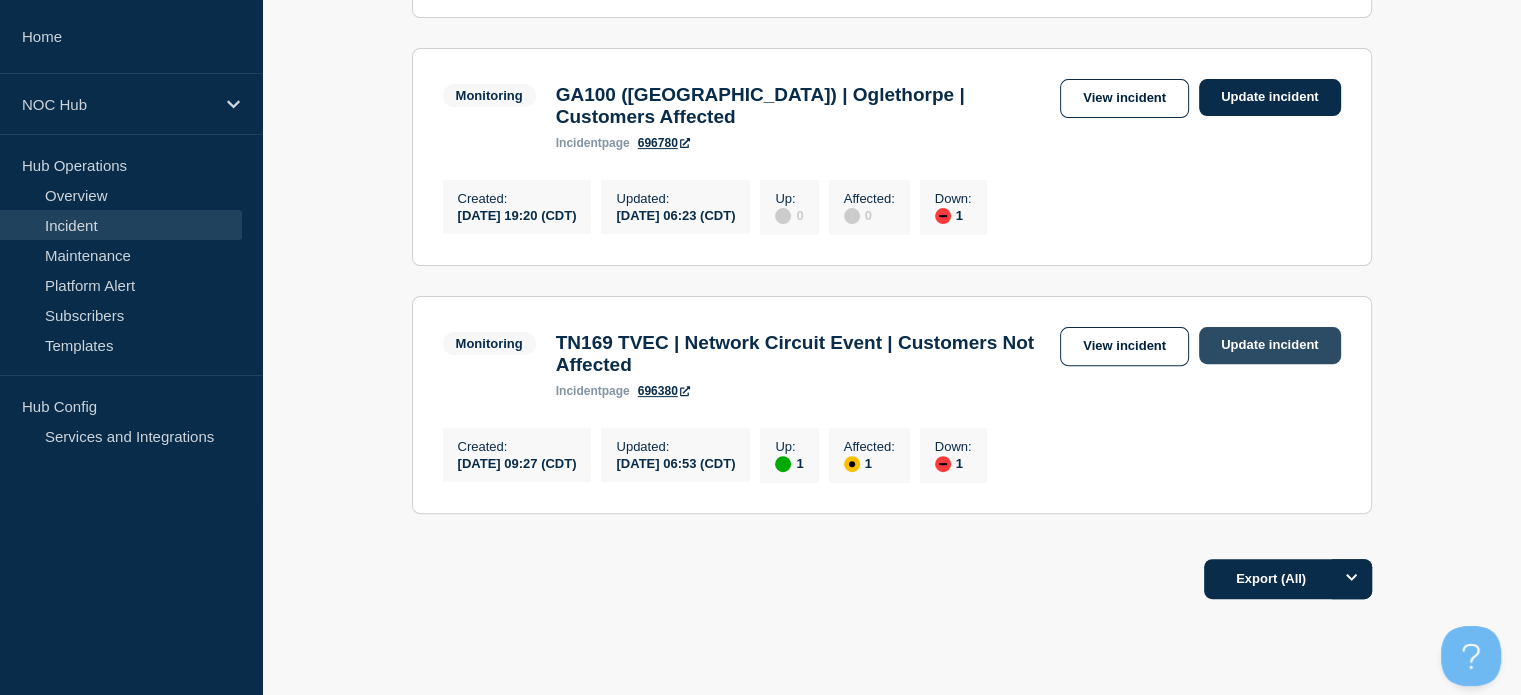 click on "Update incident" at bounding box center [1270, 345] 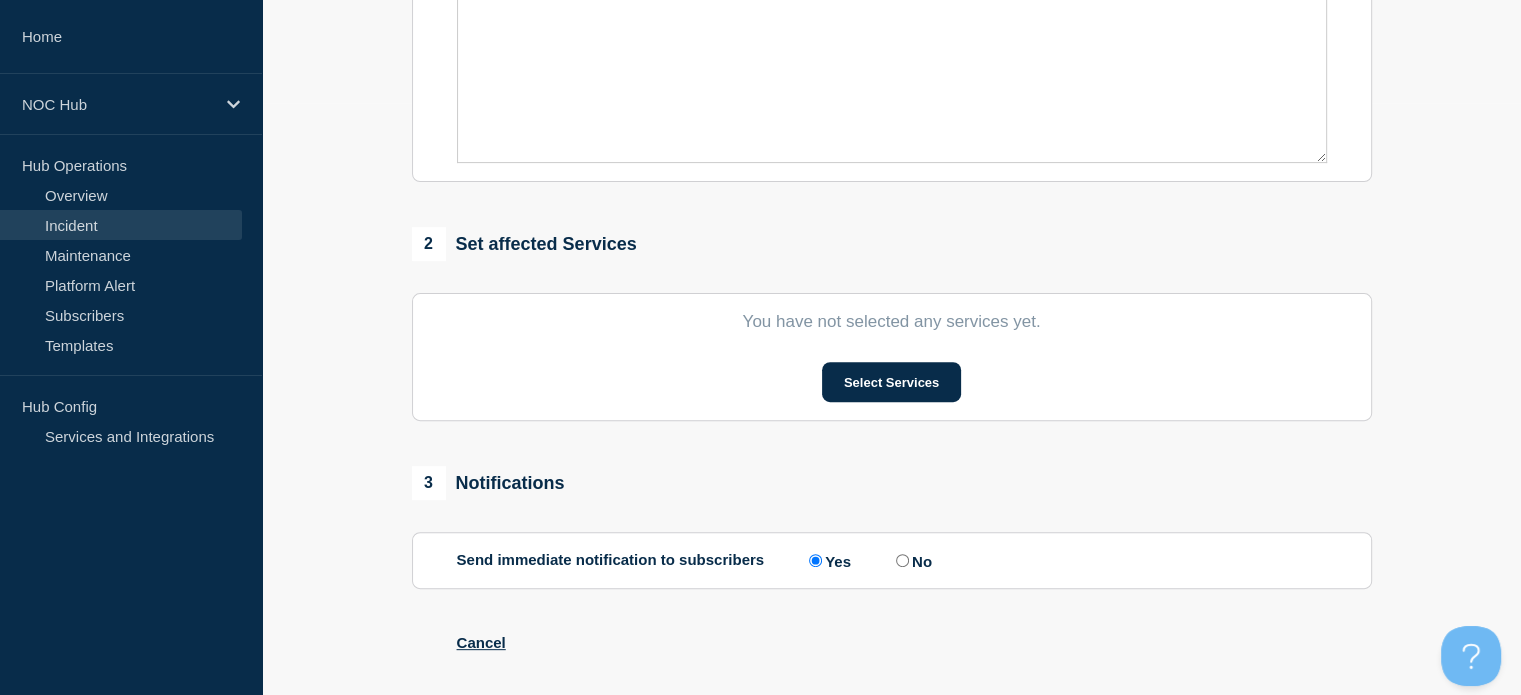 type on "TN169 TVEC | Network Circuit Event | Customers Not Affected" 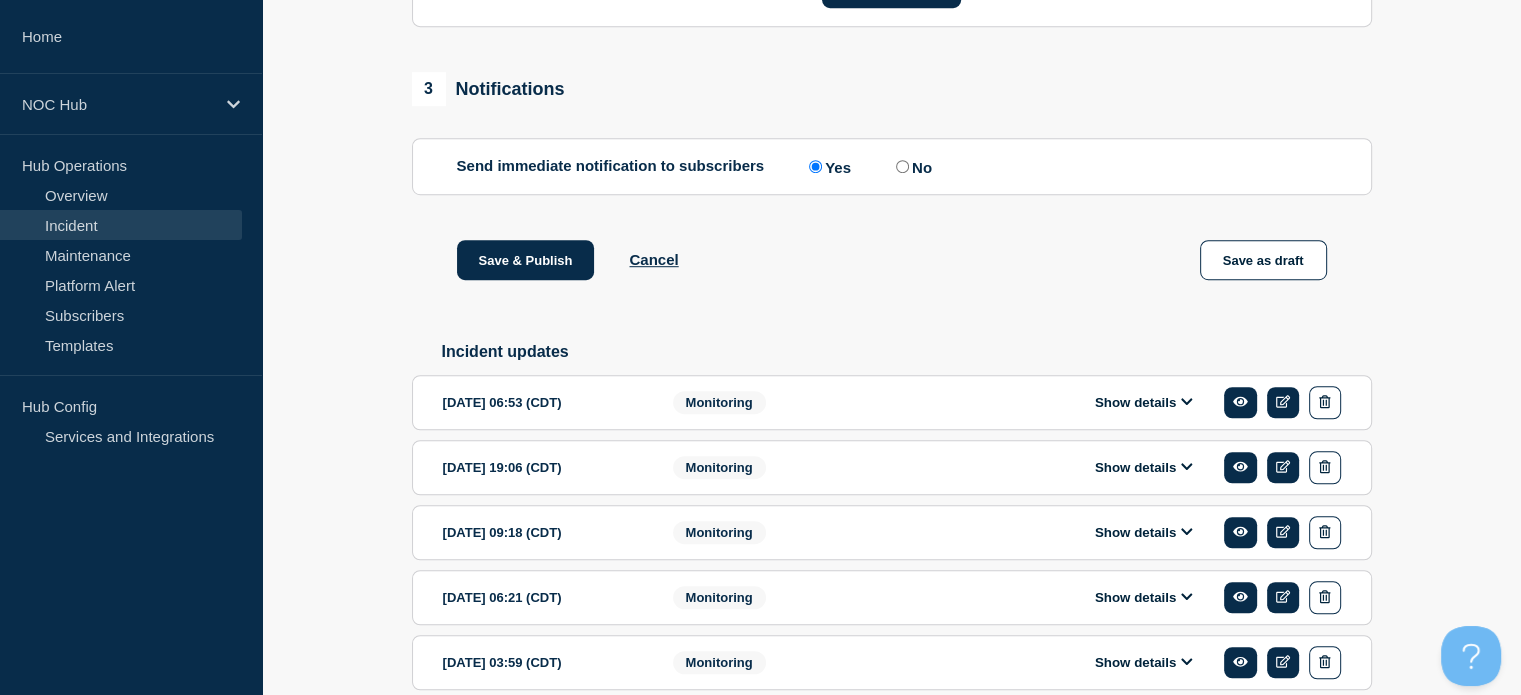 scroll, scrollTop: 1246, scrollLeft: 0, axis: vertical 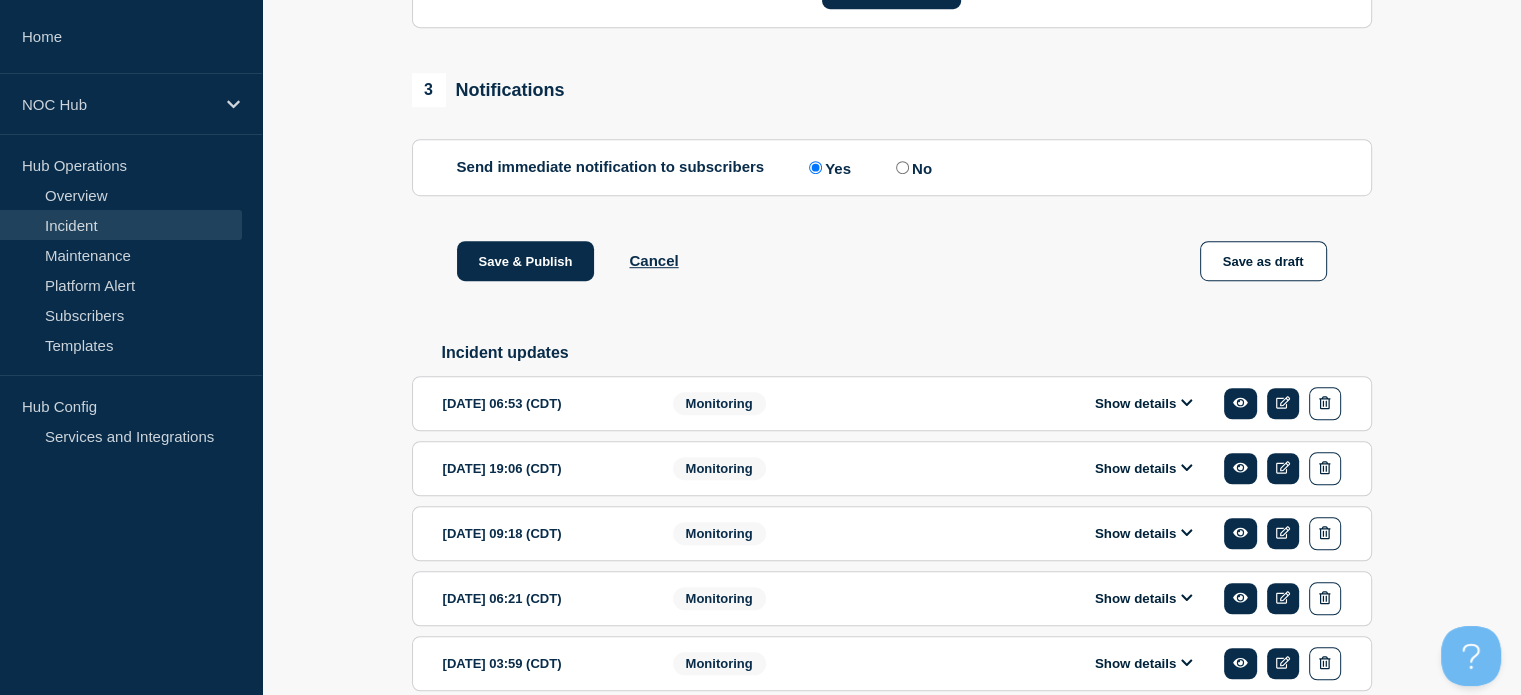 click on "Show details" at bounding box center (1144, 468) 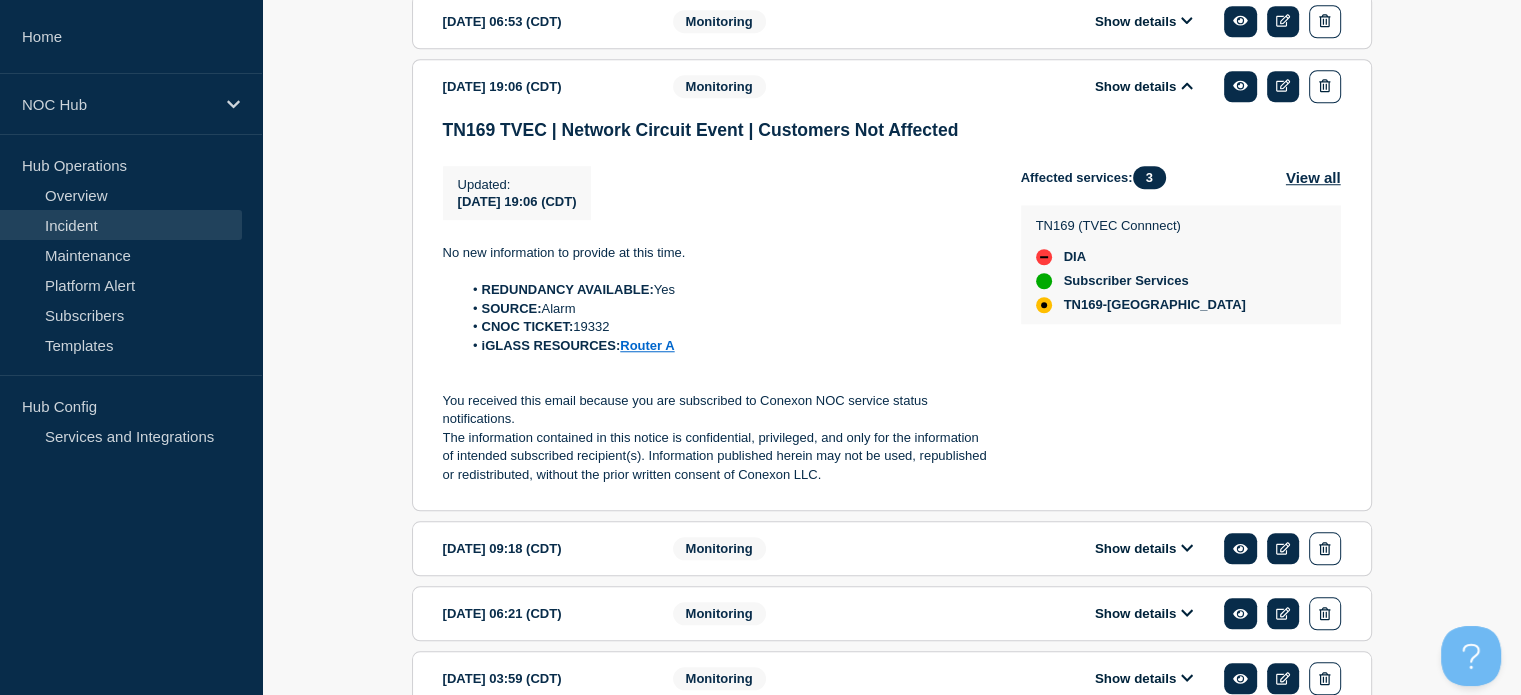 scroll, scrollTop: 1646, scrollLeft: 0, axis: vertical 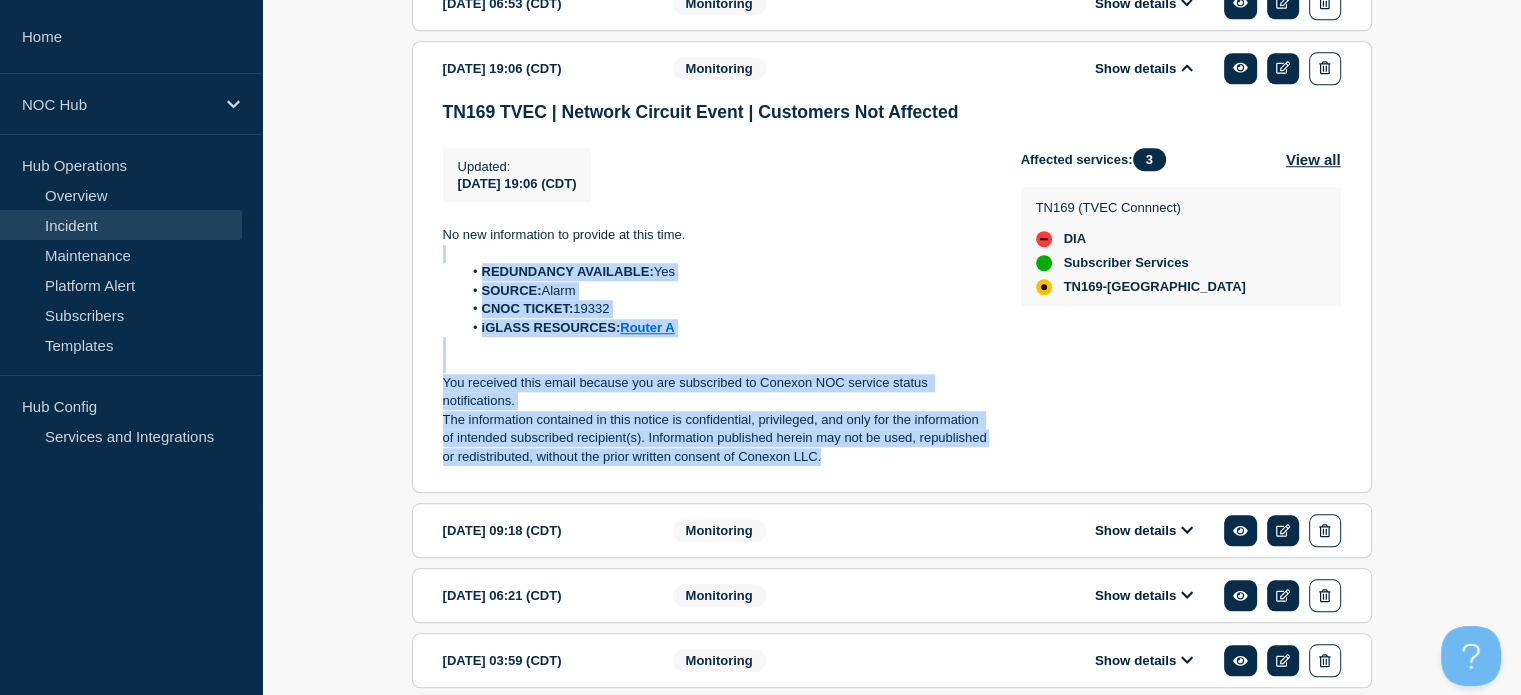 drag, startPoint x: 828, startPoint y: 487, endPoint x: 513, endPoint y: 268, distance: 383.6483 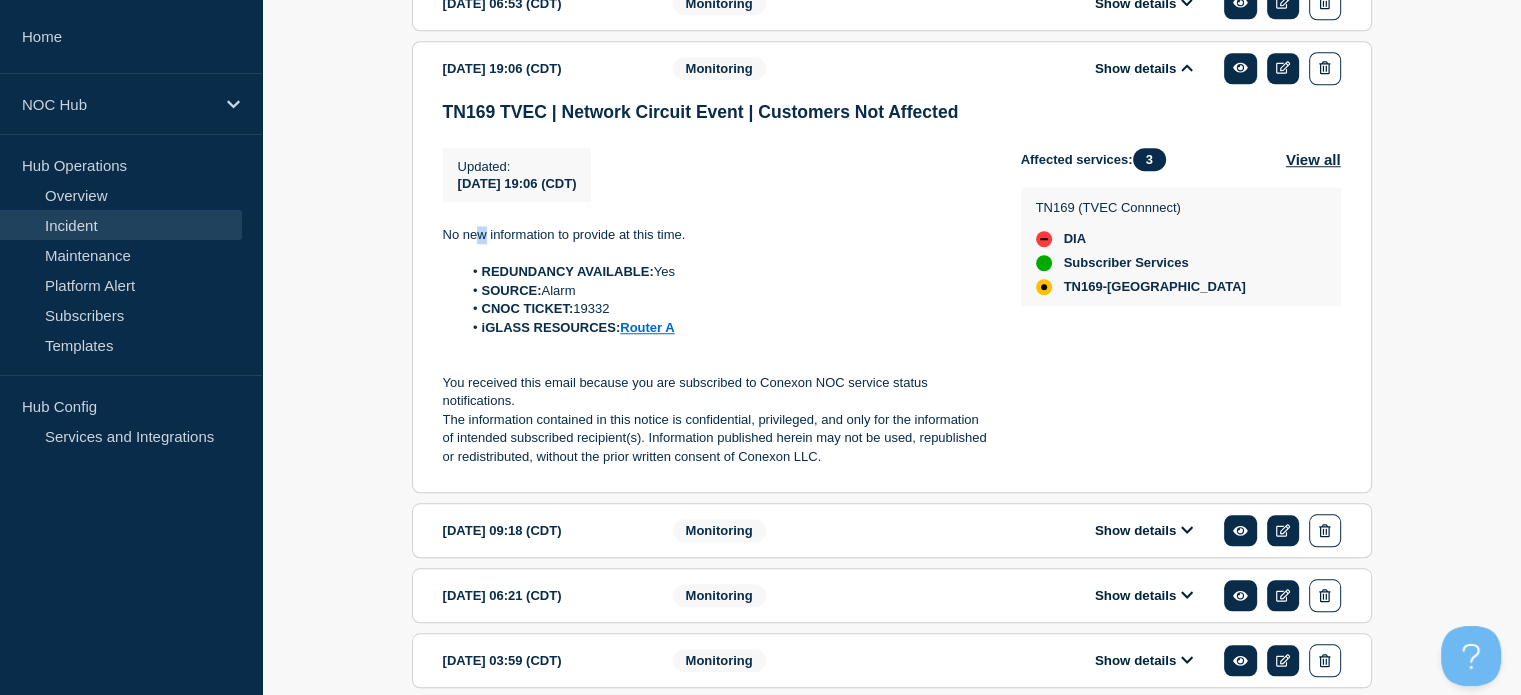 click on "No new information to provide at this time." at bounding box center (716, 235) 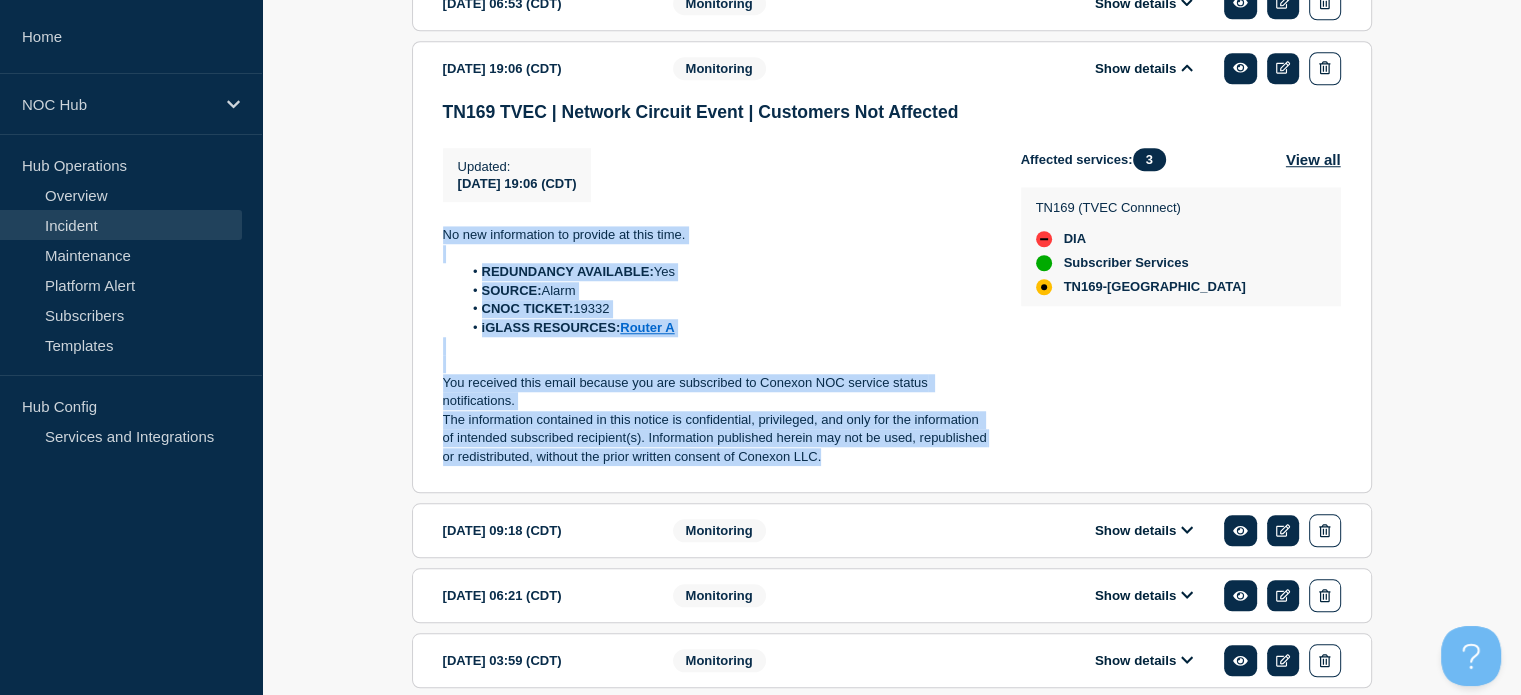 drag, startPoint x: 444, startPoint y: 254, endPoint x: 858, endPoint y: 478, distance: 470.71436 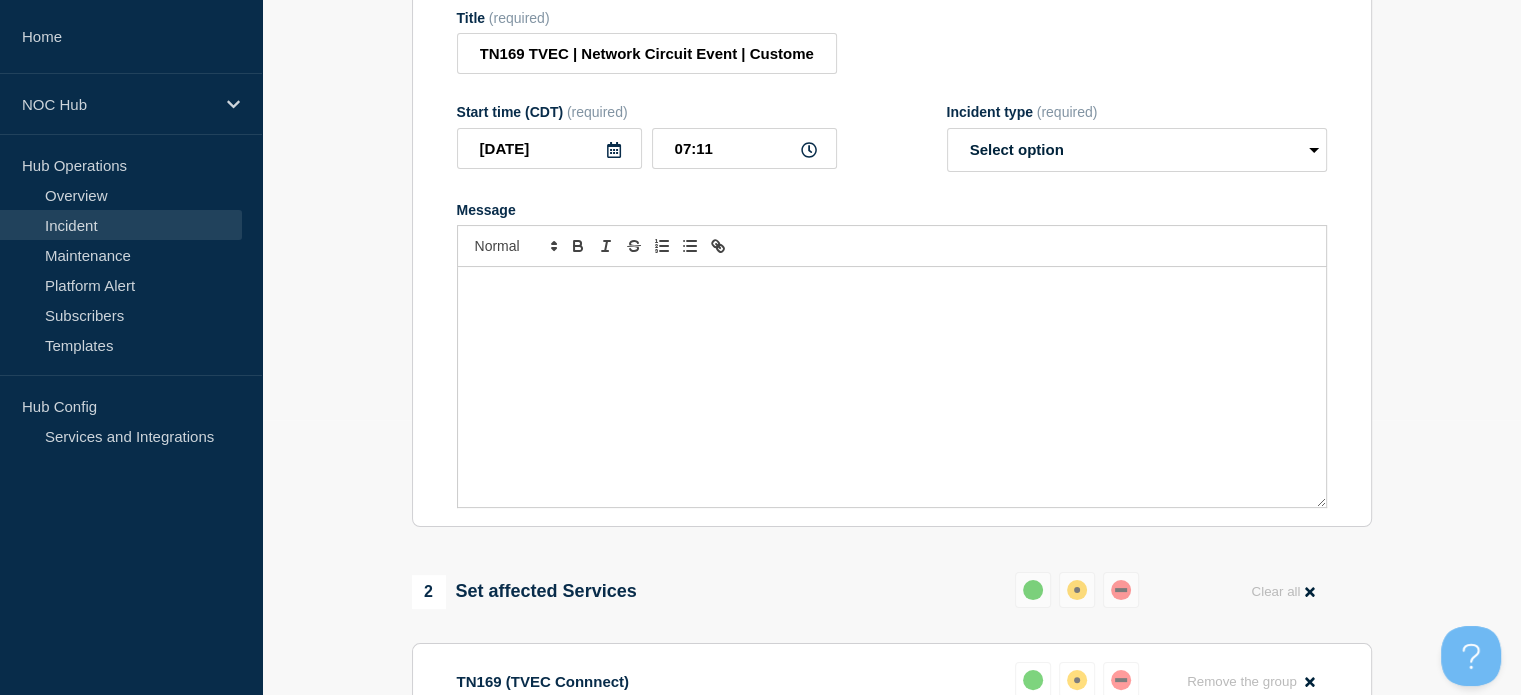 scroll, scrollTop: 274, scrollLeft: 0, axis: vertical 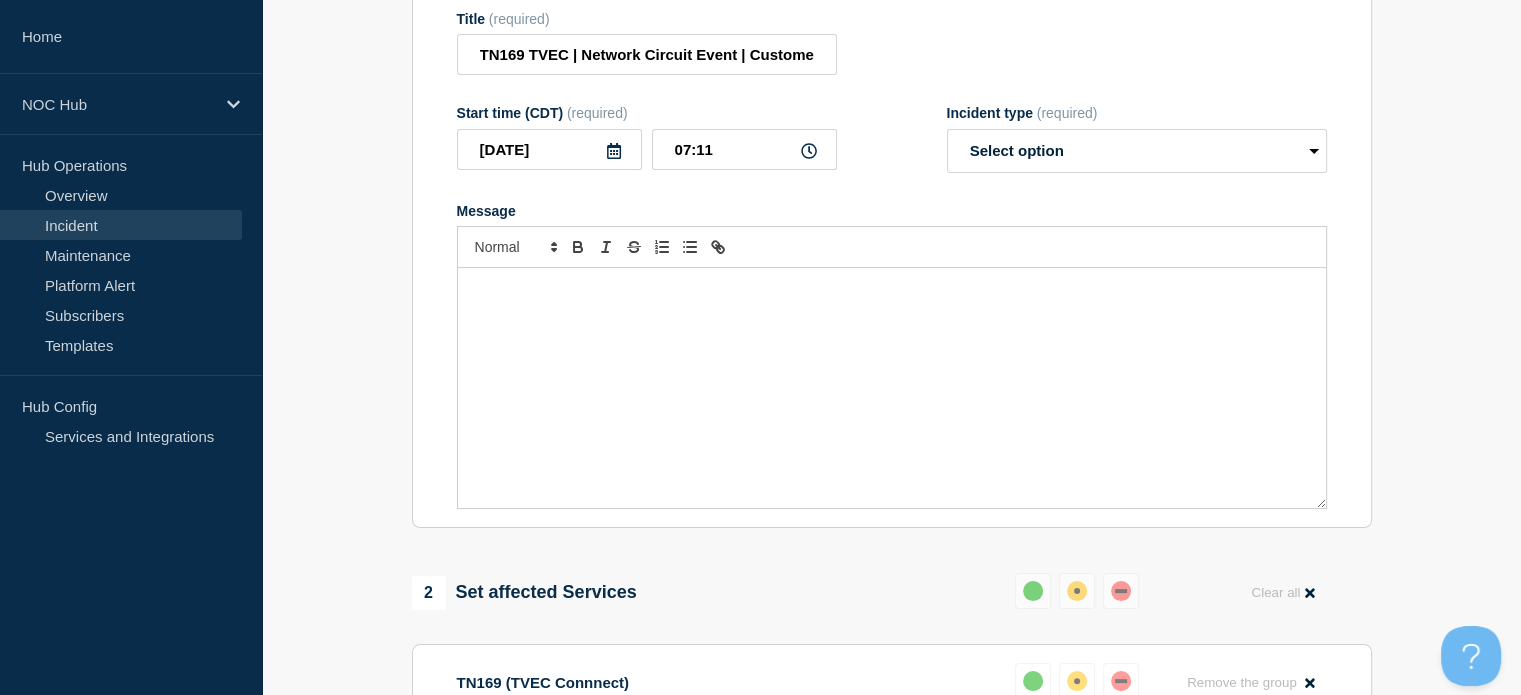 click at bounding box center (892, 388) 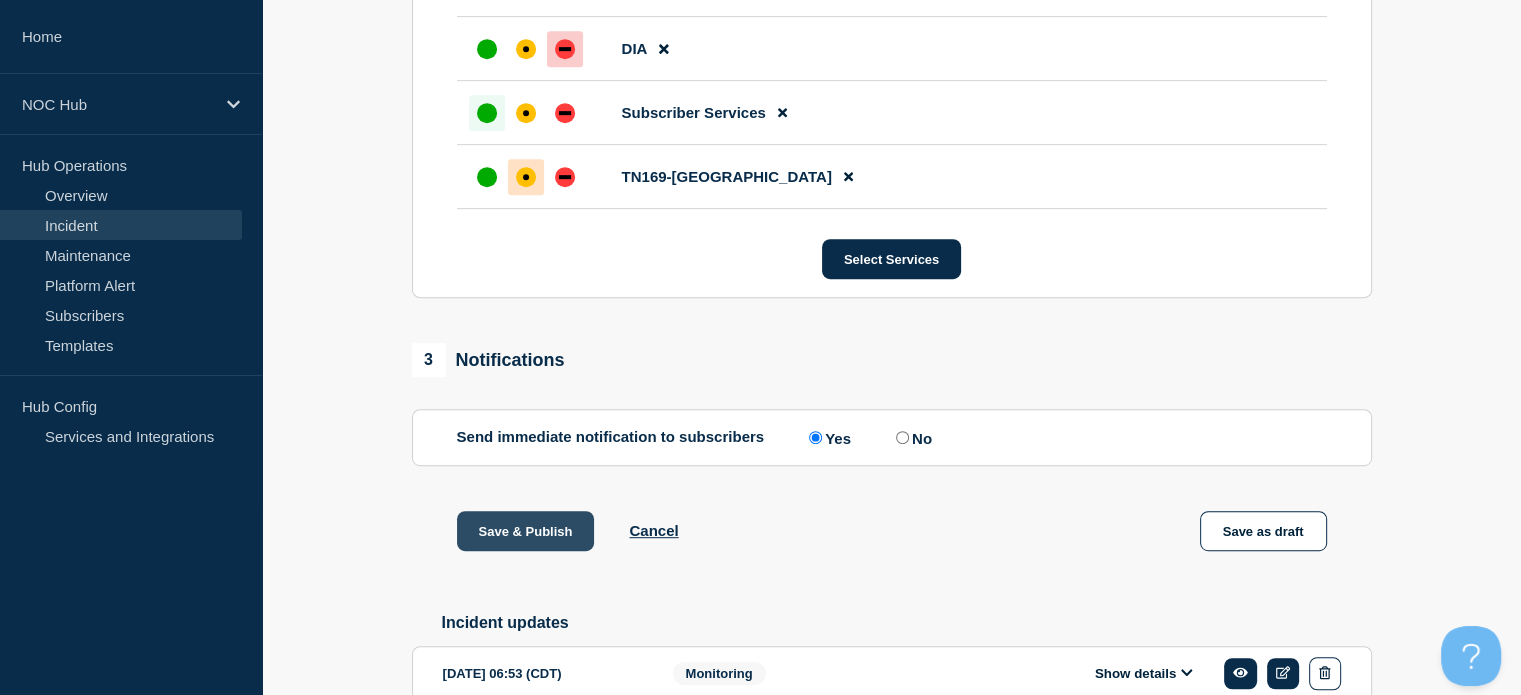 click on "Save & Publish" at bounding box center (526, 531) 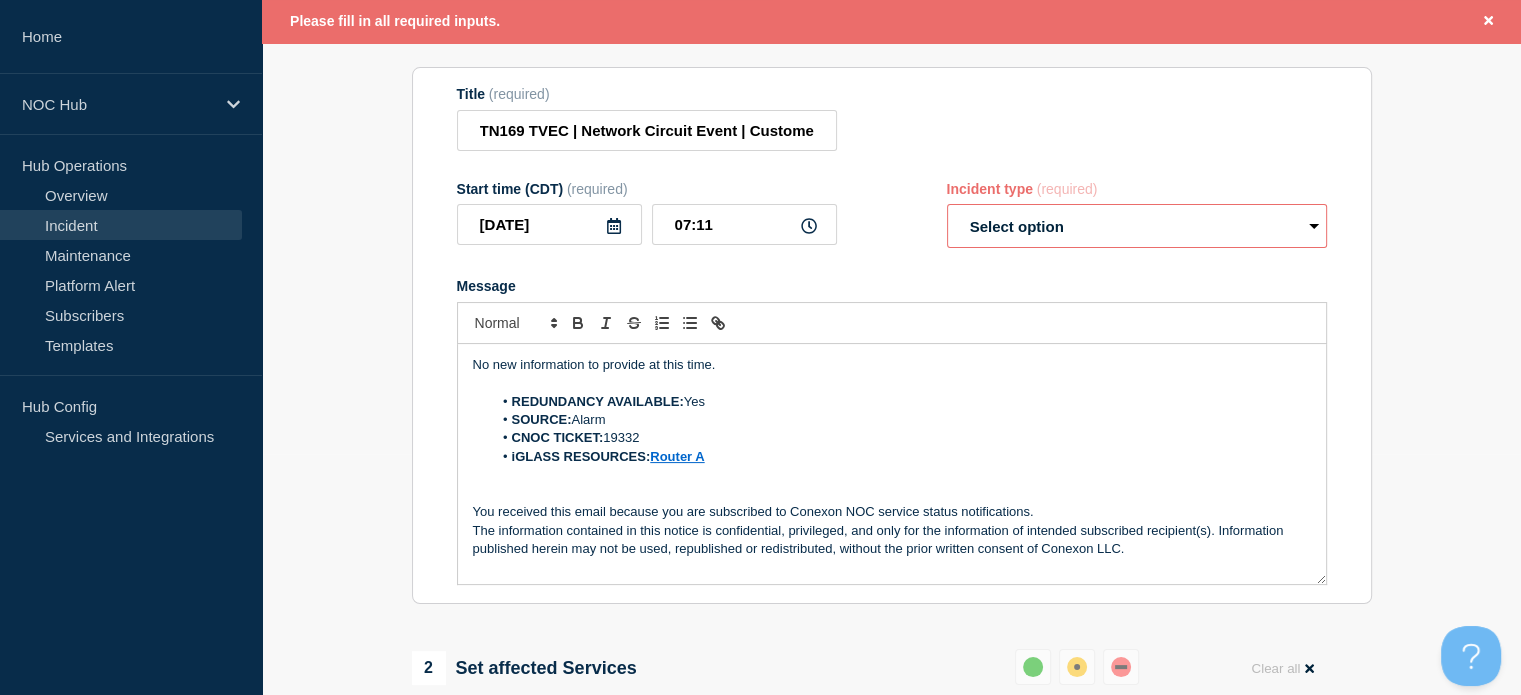 scroll, scrollTop: 240, scrollLeft: 0, axis: vertical 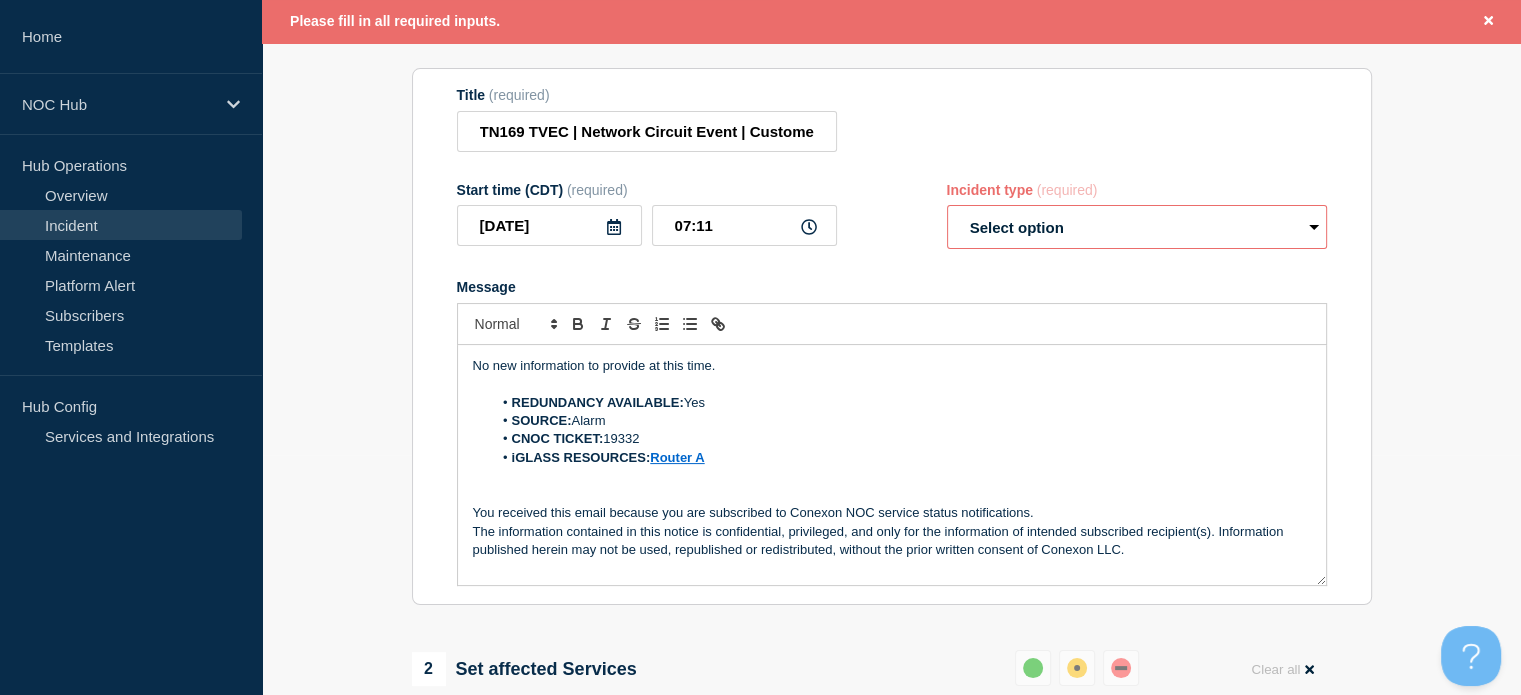 click on "Select option Investigating Identified Monitoring Resolved" at bounding box center [1137, 227] 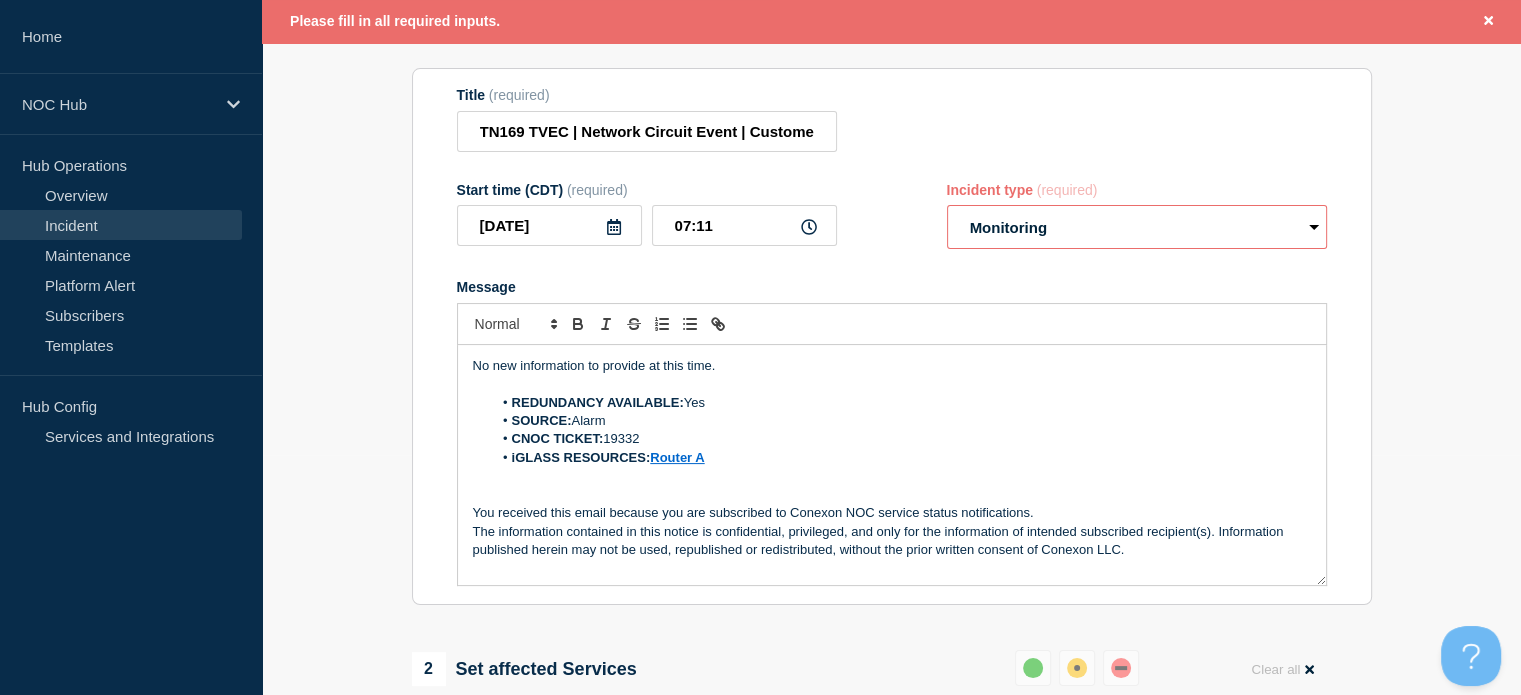 click on "Select option Investigating Identified Monitoring Resolved" at bounding box center [1137, 227] 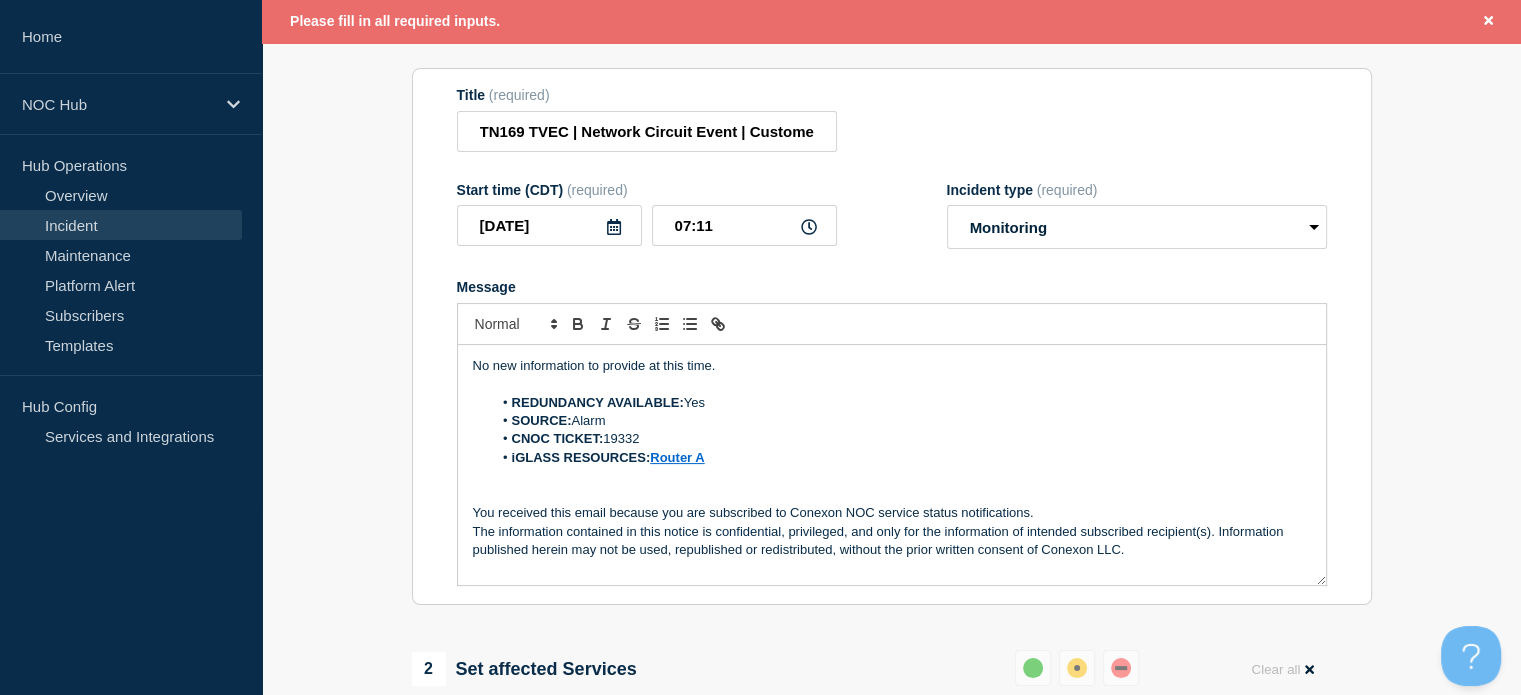 click on "Title  (required) TN169 TVEC | Network Circuit Event | Customers Not Affected Start time (CDT)  (required) [DATE] 07:11 Incident type  (required) Select option Investigating Identified Monitoring Resolved Message  No new information to provide at this time. REDUNDANCY AVAILABLE:  Yes SOURCE:  Alarm CNOC TICKET:  19332 iGLASS RESOURCES:  Router A You received this email because you are subscribed to Conexon NOC service status notifications. The information contained in this notice is confidential, privileged, and only for the information of intended subscribed recipient(s). Information published herein may not be used, republished or redistributed, without the prior written consent of Conexon LLC." 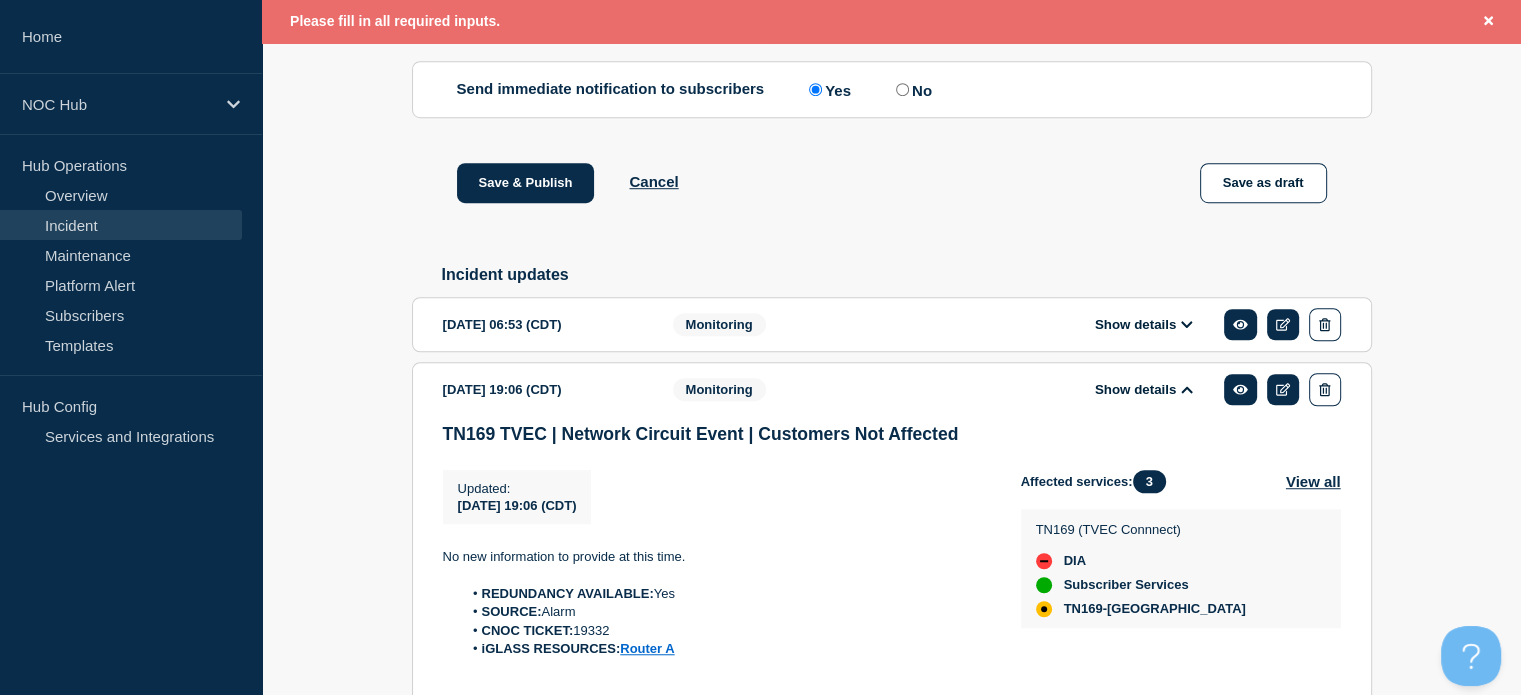 scroll, scrollTop: 1355, scrollLeft: 0, axis: vertical 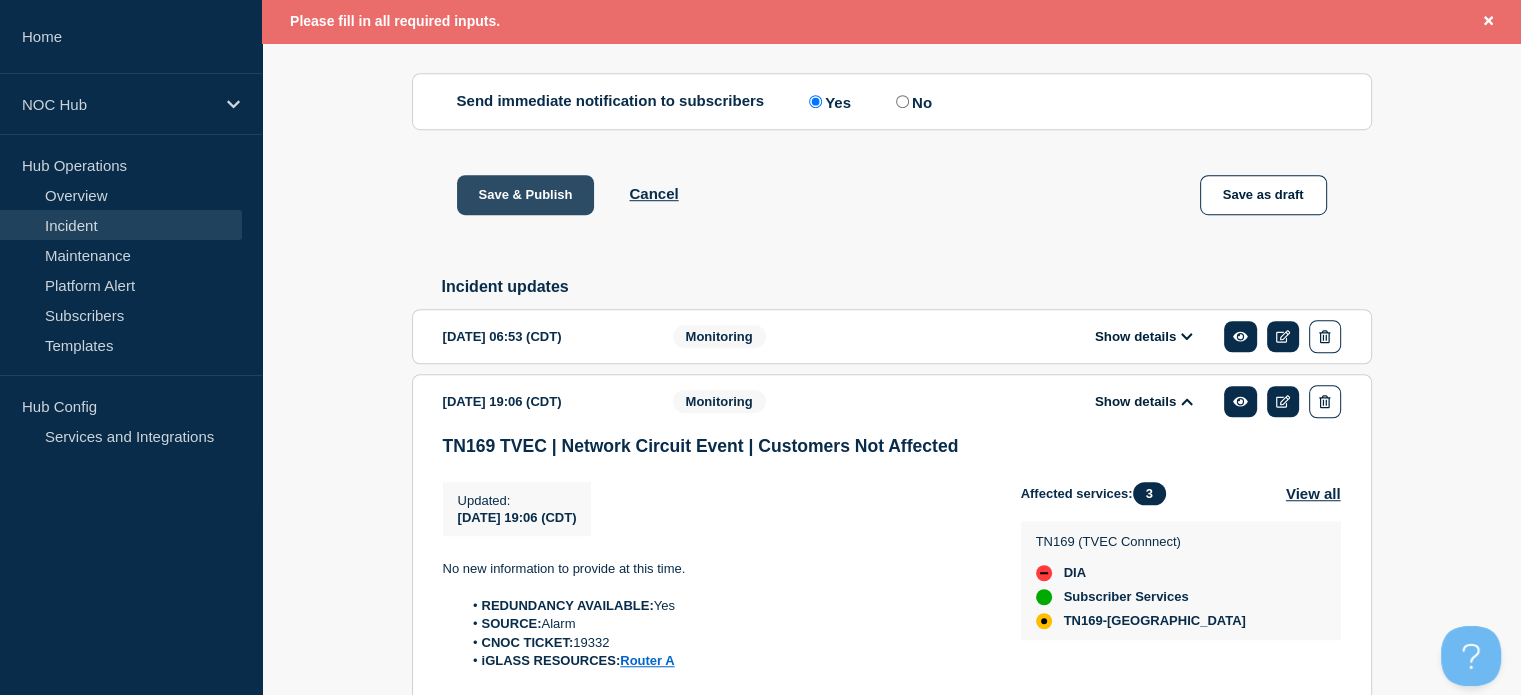 click on "Save & Publish" at bounding box center [526, 195] 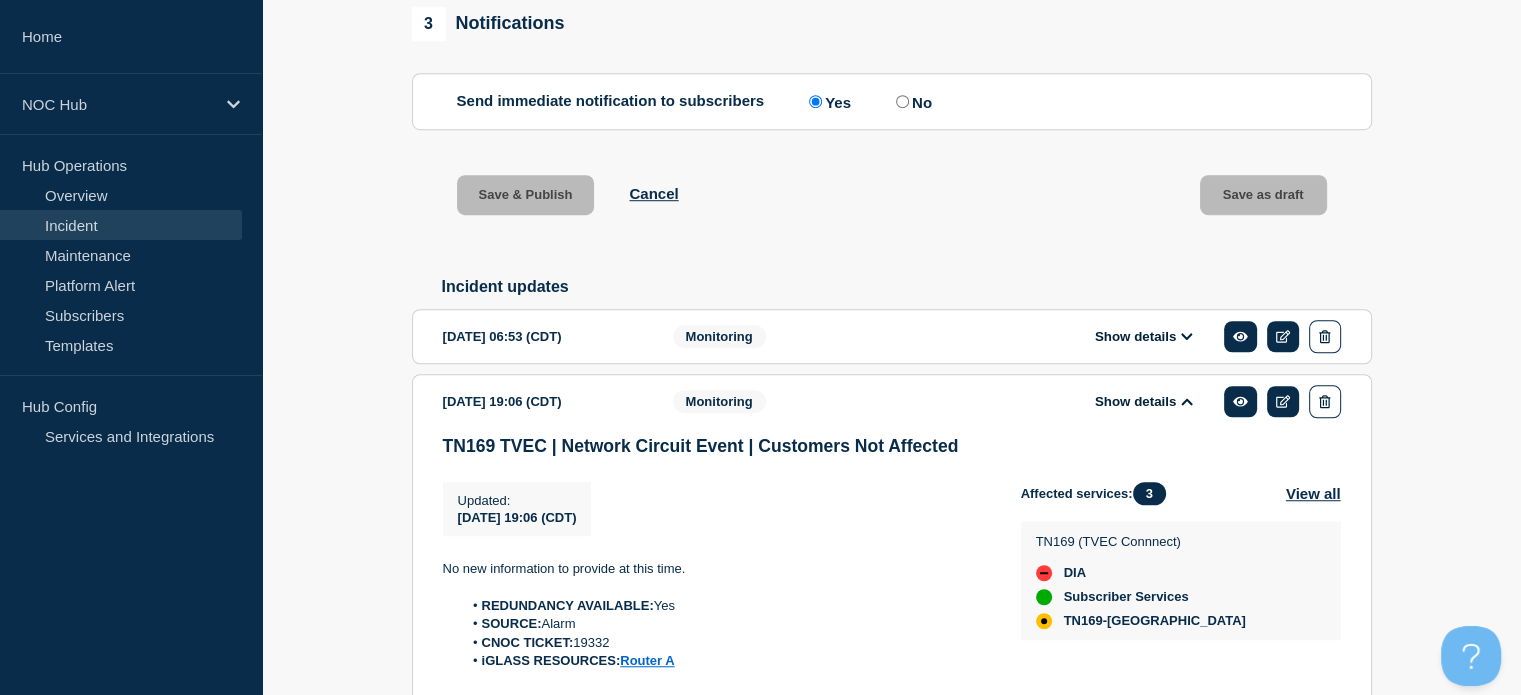 scroll, scrollTop: 1312, scrollLeft: 0, axis: vertical 